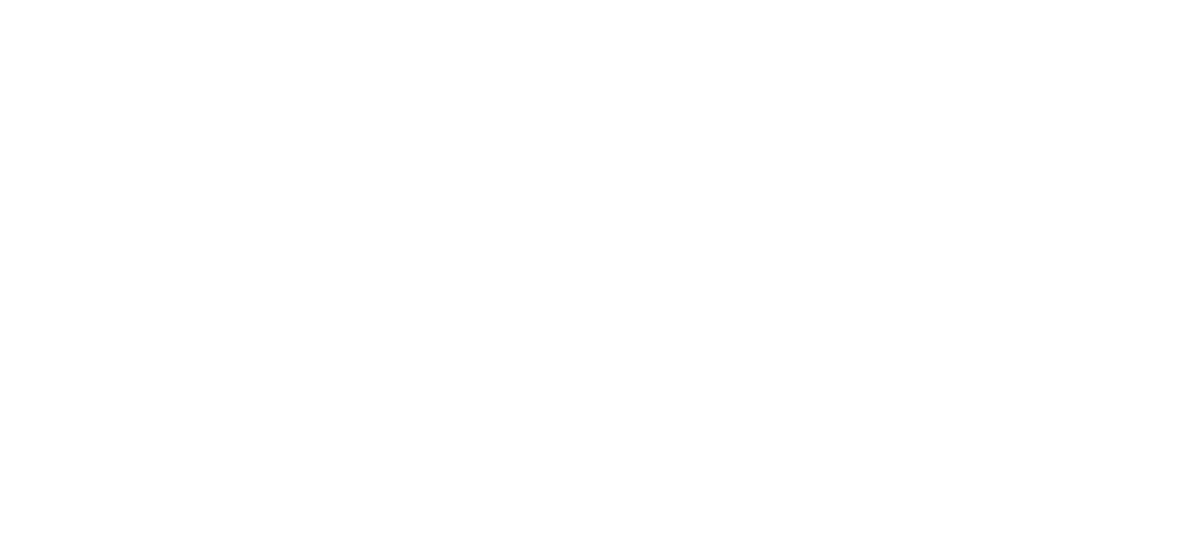 scroll, scrollTop: 0, scrollLeft: 0, axis: both 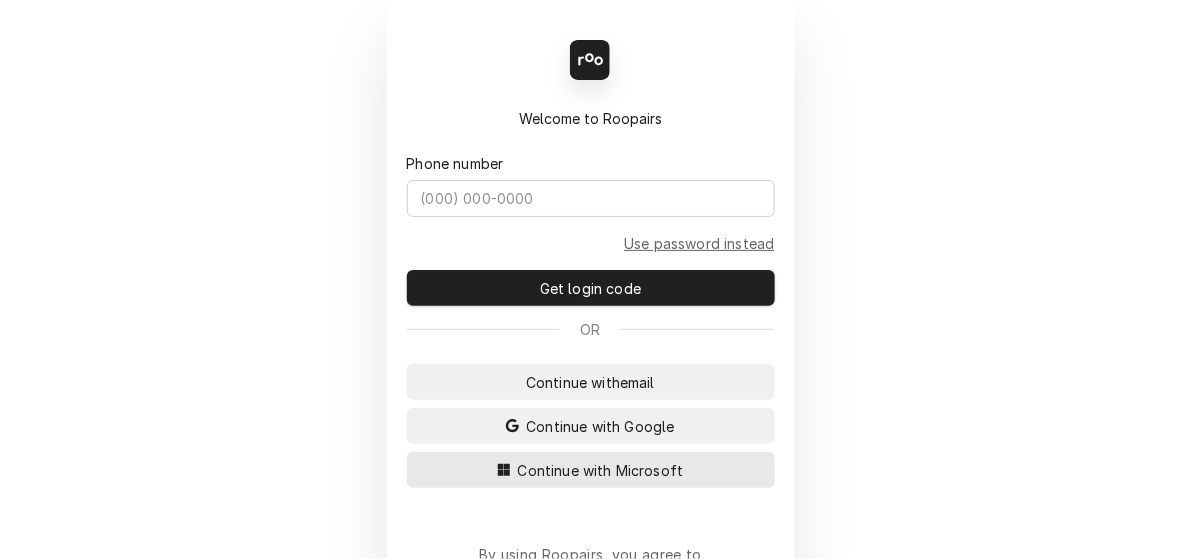 click on "Continue with Microsoft" at bounding box center (601, 470) 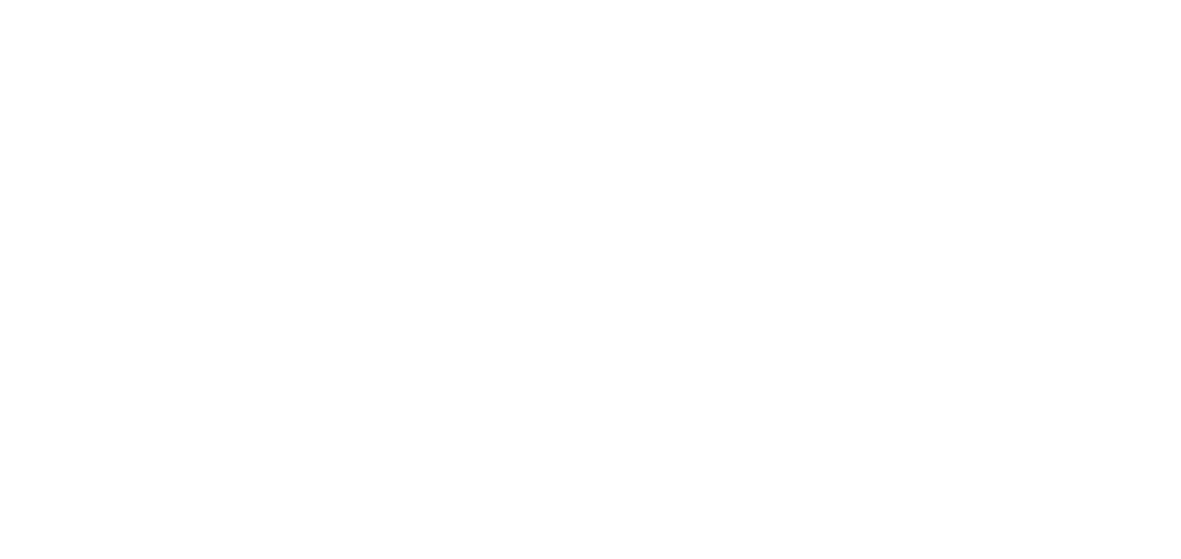 scroll, scrollTop: 0, scrollLeft: 0, axis: both 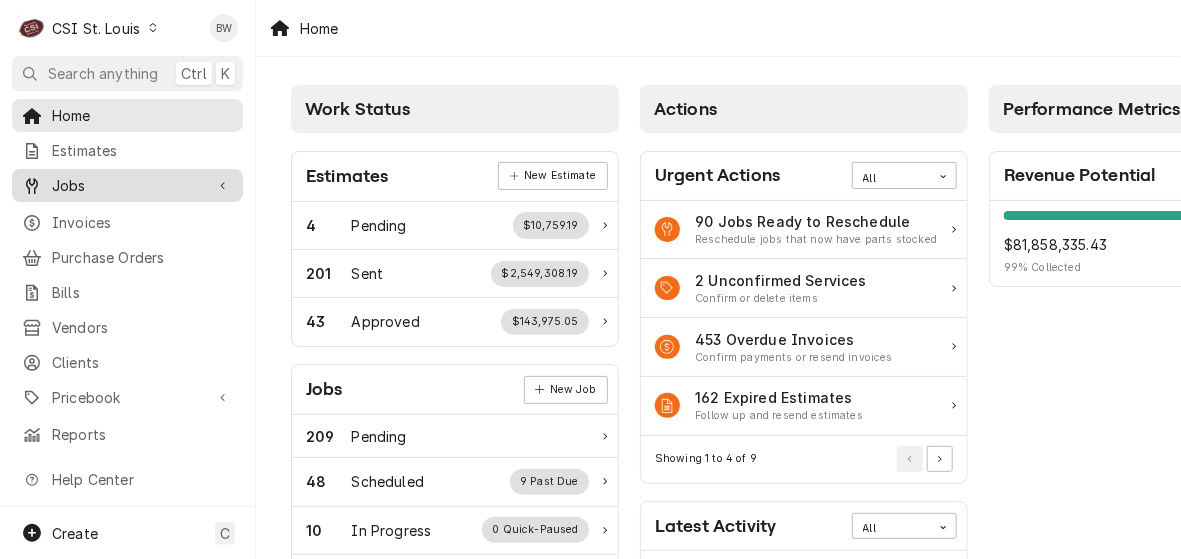 click on "Jobs" at bounding box center (127, 185) 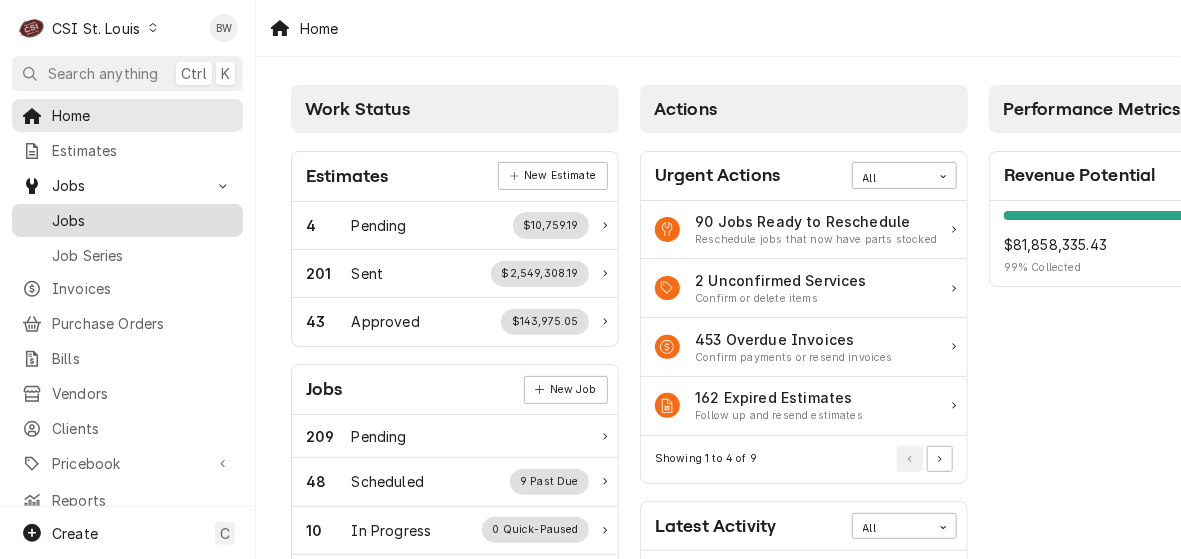 click on "Jobs" at bounding box center (127, 220) 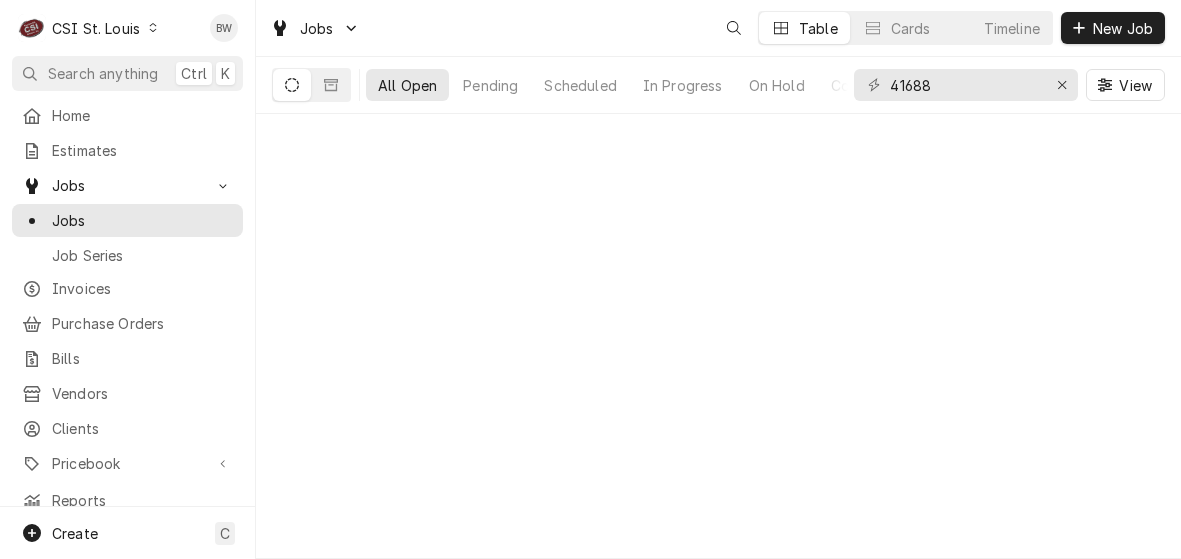 scroll, scrollTop: 0, scrollLeft: 0, axis: both 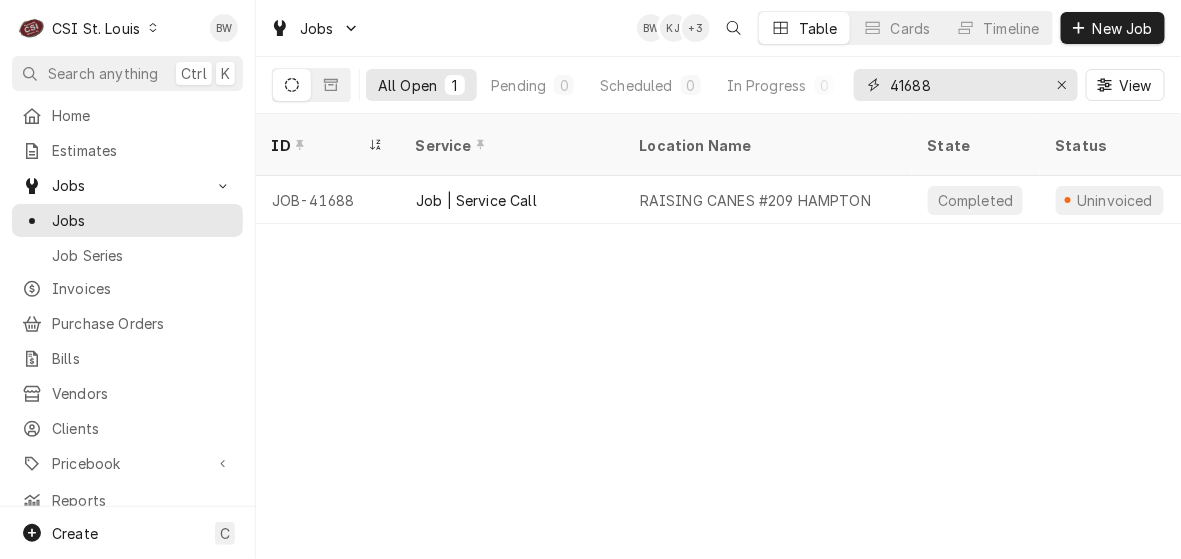 drag, startPoint x: 952, startPoint y: 97, endPoint x: 876, endPoint y: 96, distance: 76.00658 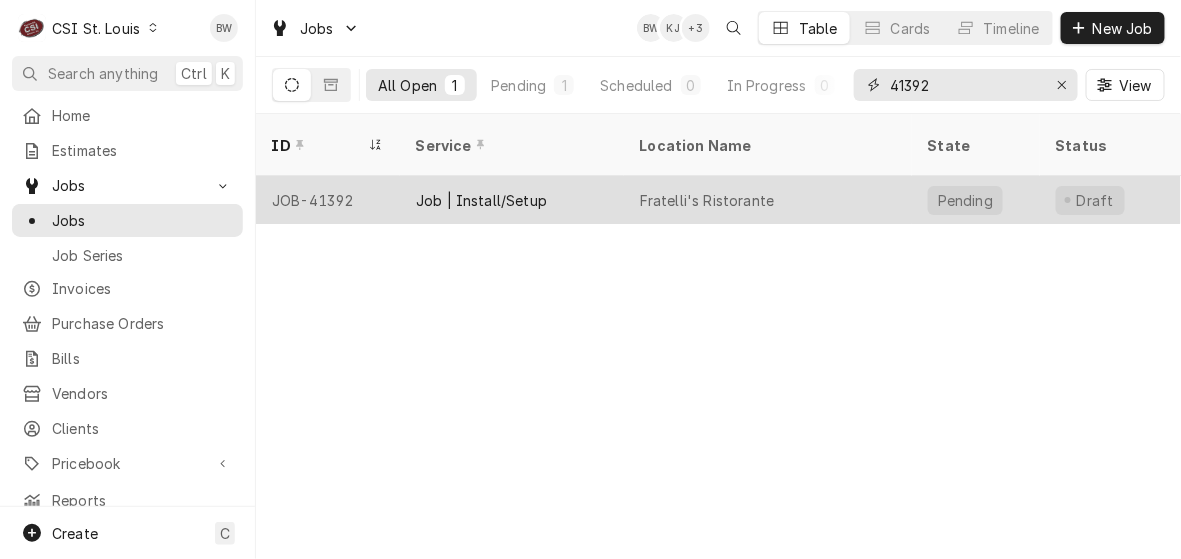 type on "41392" 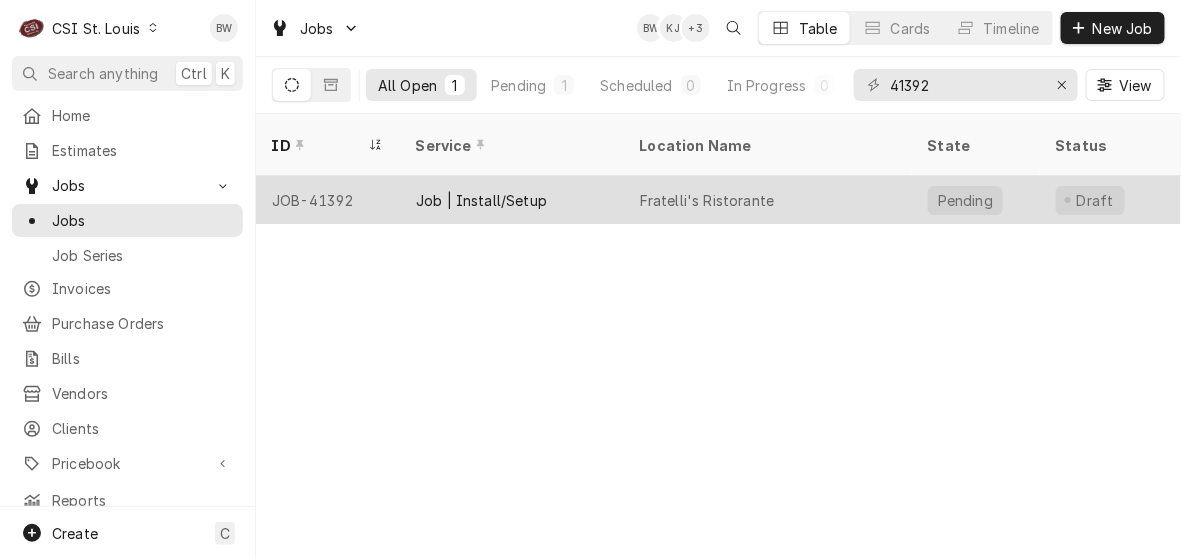 click on "JOB-41392" at bounding box center (328, 200) 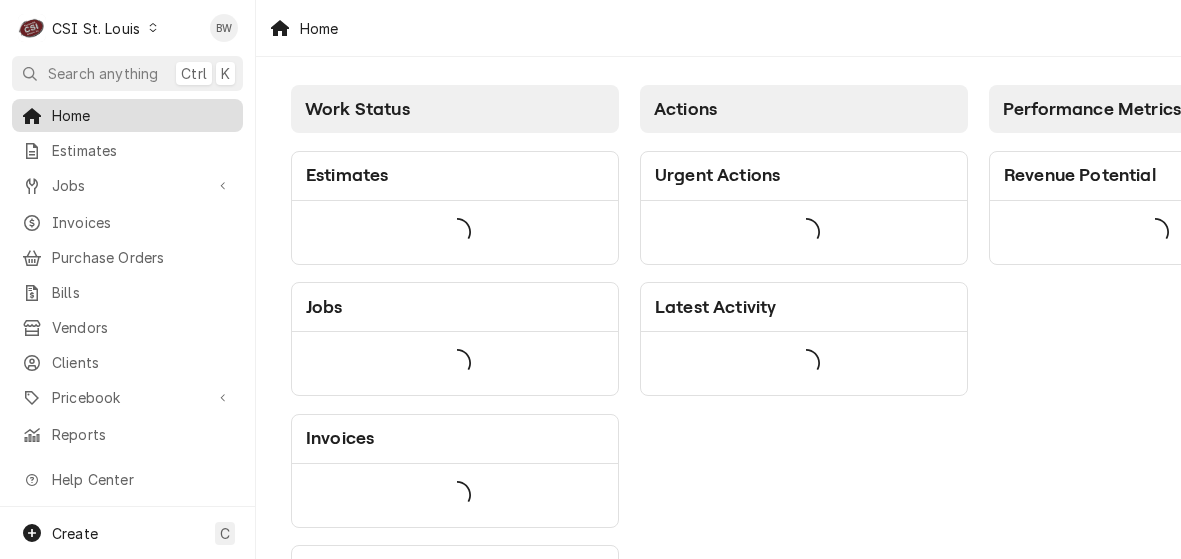 scroll, scrollTop: 0, scrollLeft: 0, axis: both 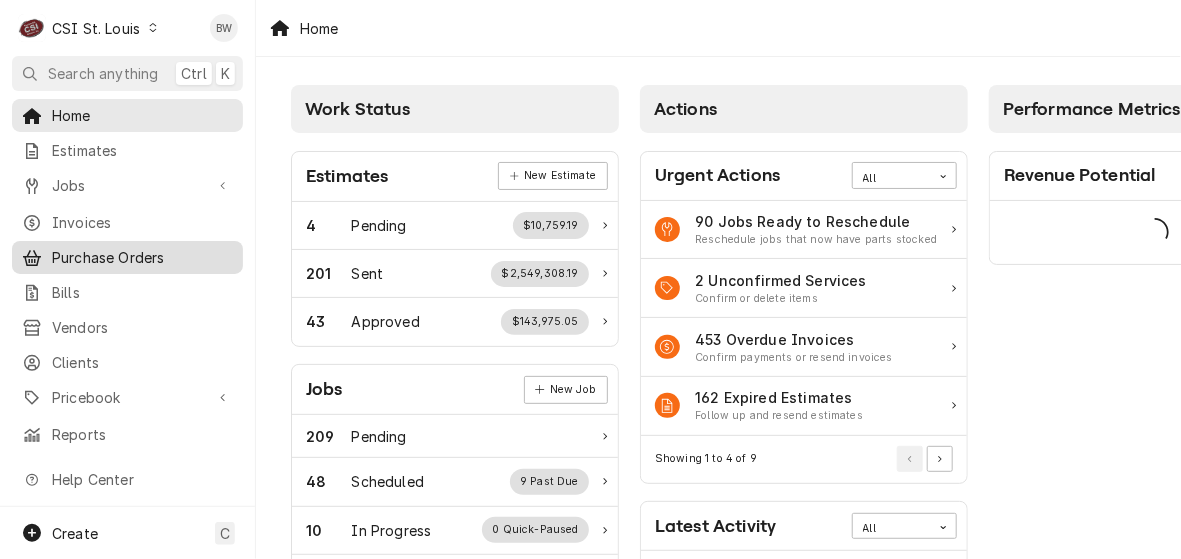 click on "Purchase Orders" at bounding box center (142, 257) 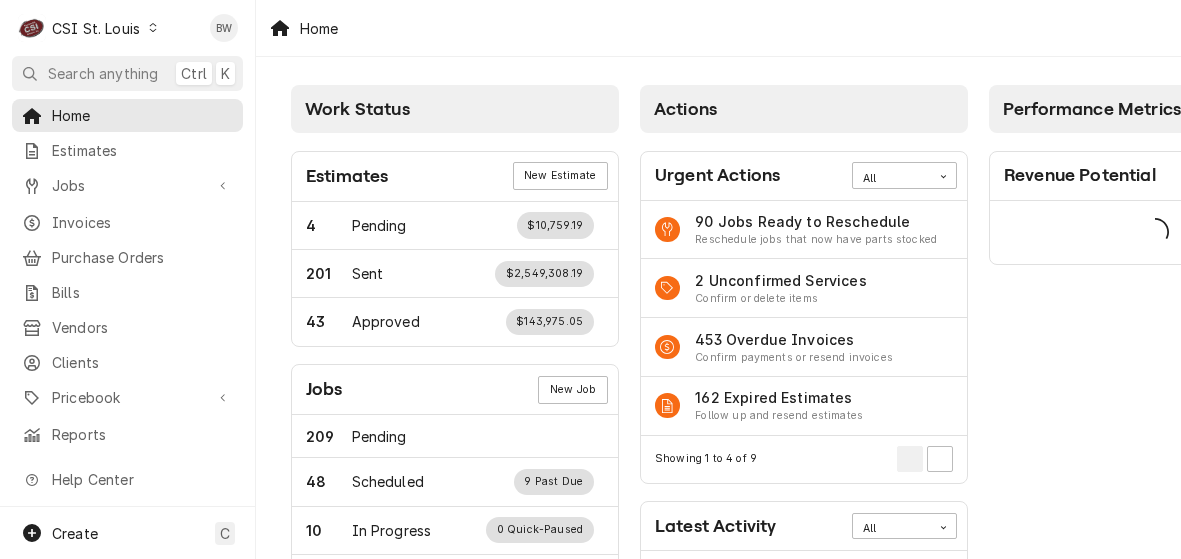 scroll, scrollTop: 0, scrollLeft: 0, axis: both 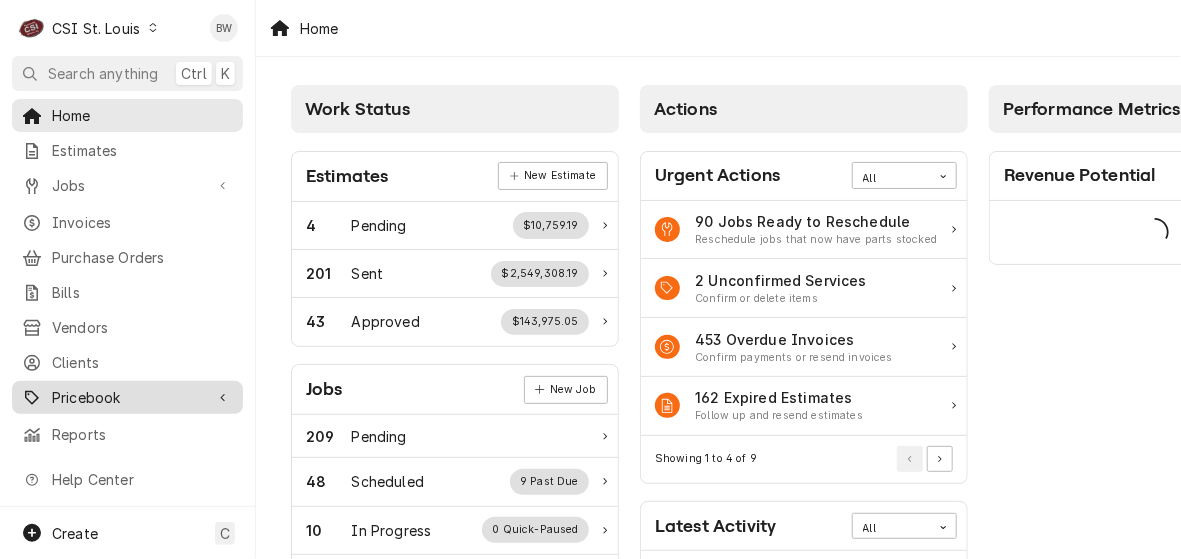 click on "Pricebook" at bounding box center (127, 397) 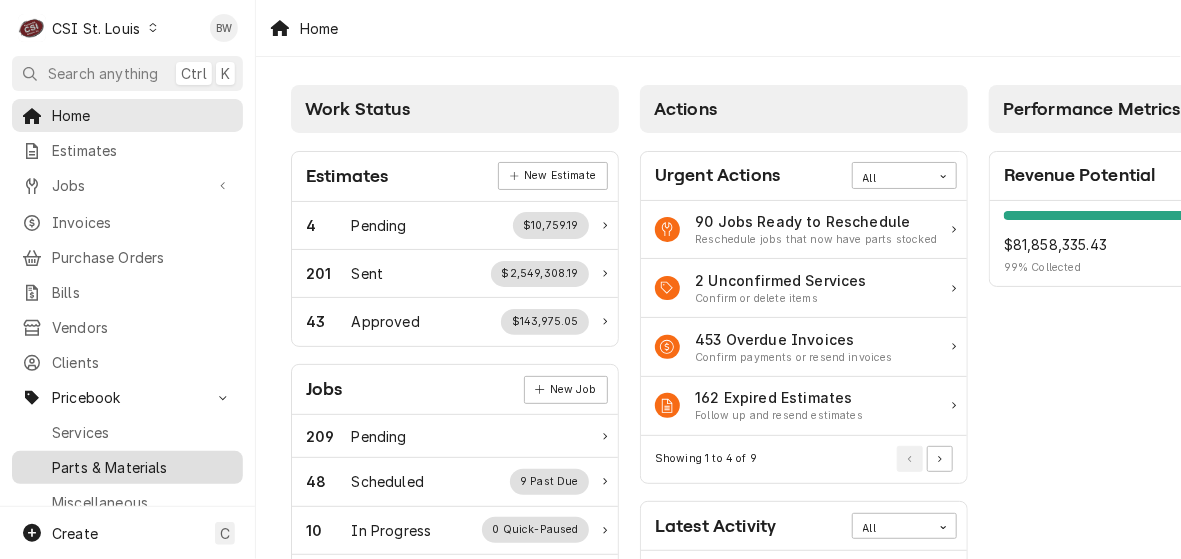 click on "Parts & Materials" at bounding box center (142, 467) 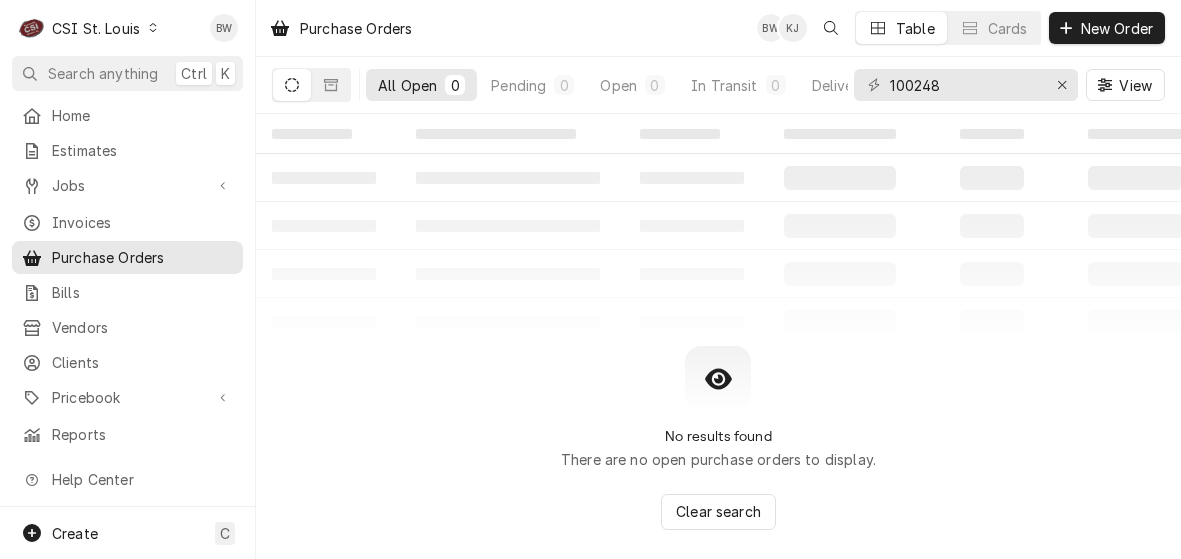 scroll, scrollTop: 0, scrollLeft: 0, axis: both 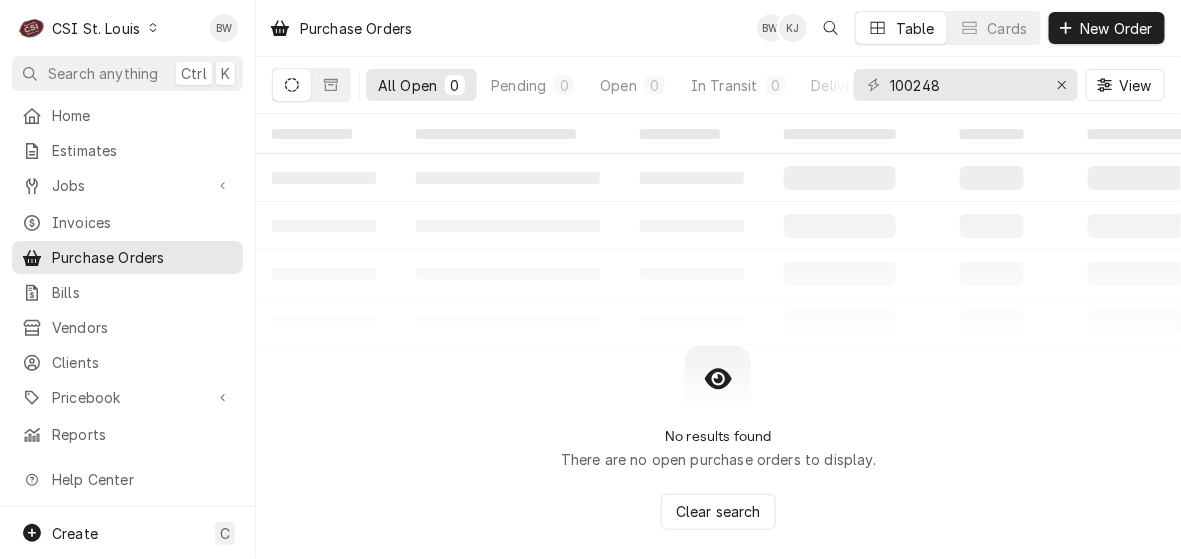 click 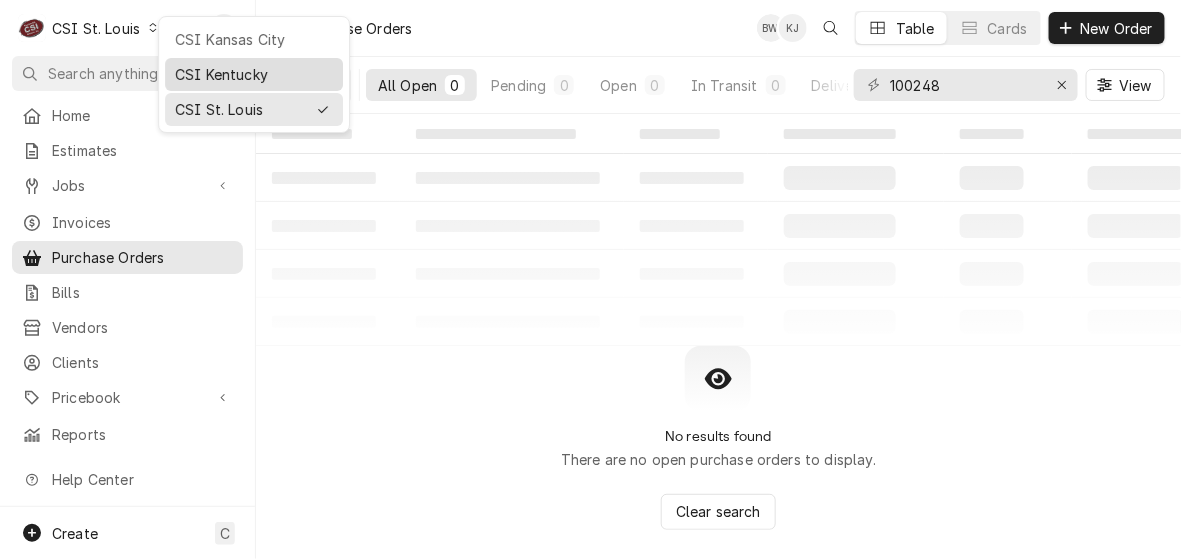 click on "CSI Kentucky" at bounding box center (254, 74) 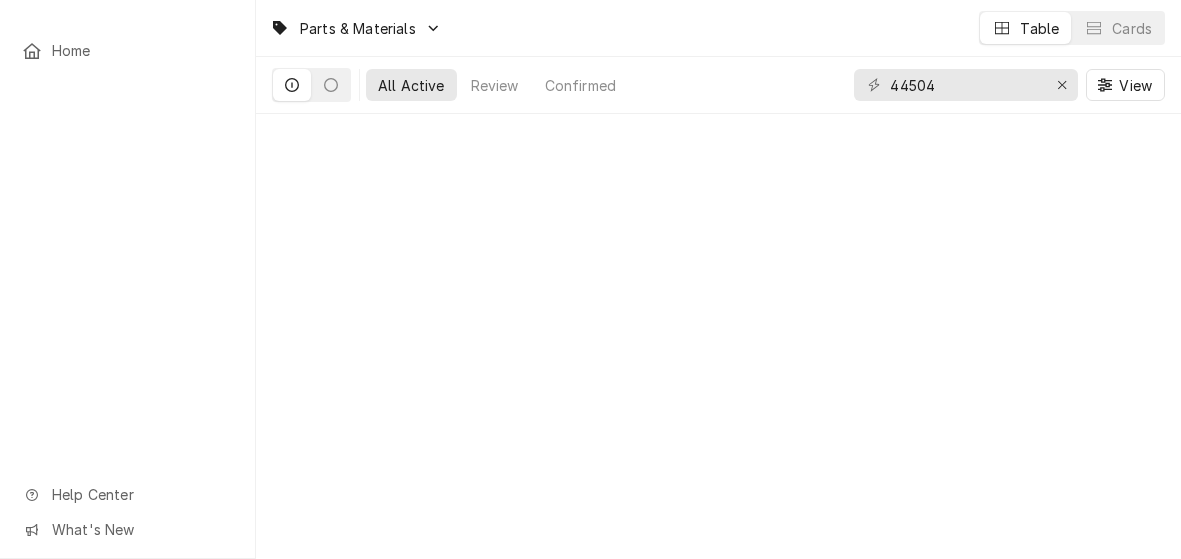 scroll, scrollTop: 0, scrollLeft: 0, axis: both 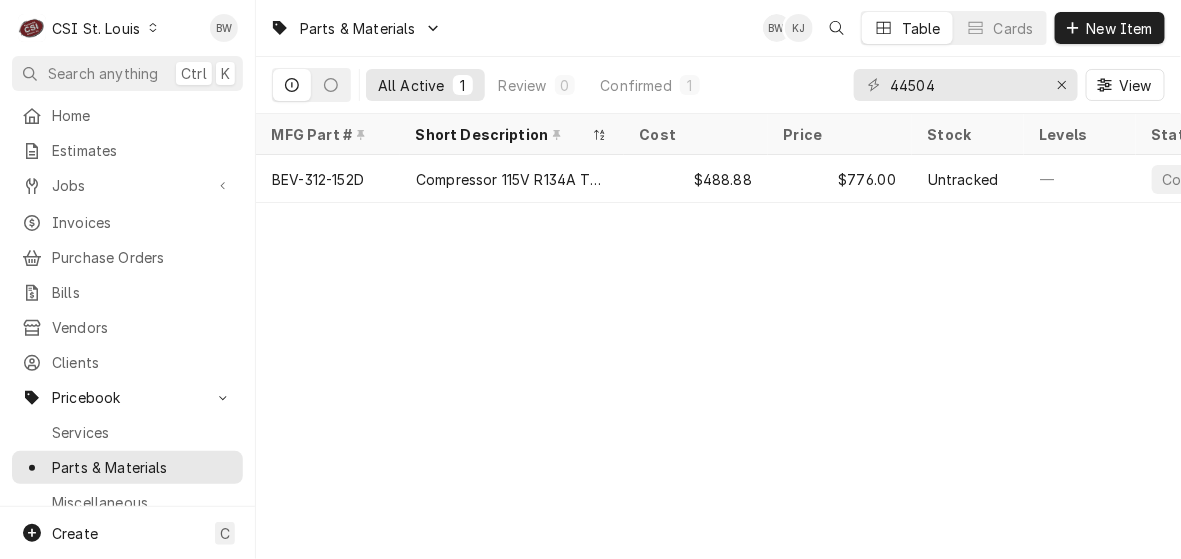click on "Parts & Materials   BW KJ Table Cards New Item All Active 1 Review 0 Confirmed 1 44504 View MFG Part # Short Description Cost Price Stock Levels State Labels MFG Last Modified Subtype BEV-312-152D Compressor 115V R134A Tec Ae44504Y-Aa1A $488.88 $776.00 Untracked — Confirmed — — Mar 31   —" at bounding box center [718, 279] 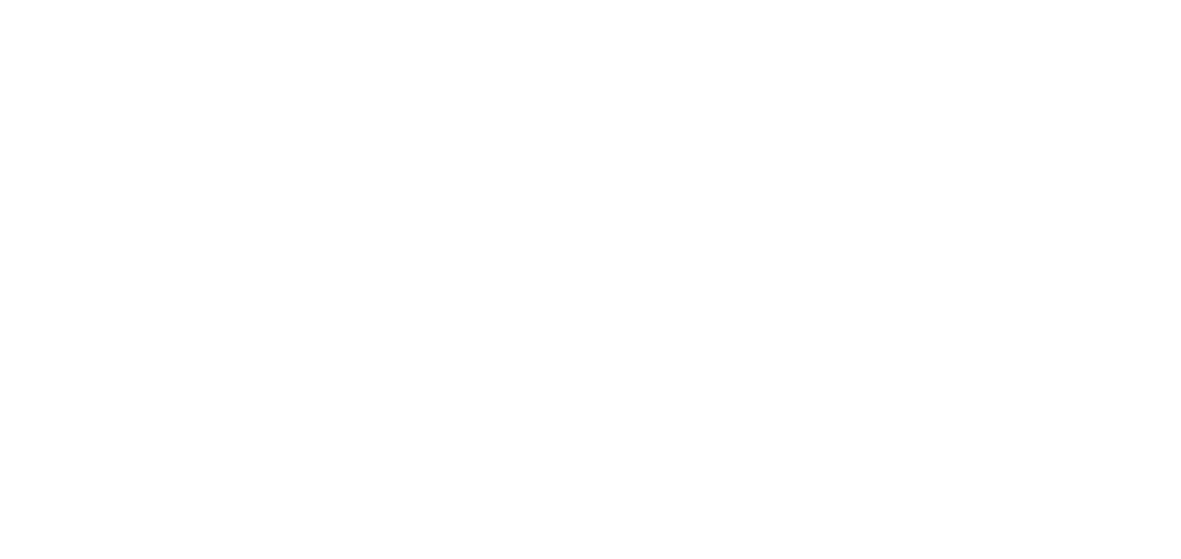 scroll, scrollTop: 0, scrollLeft: 0, axis: both 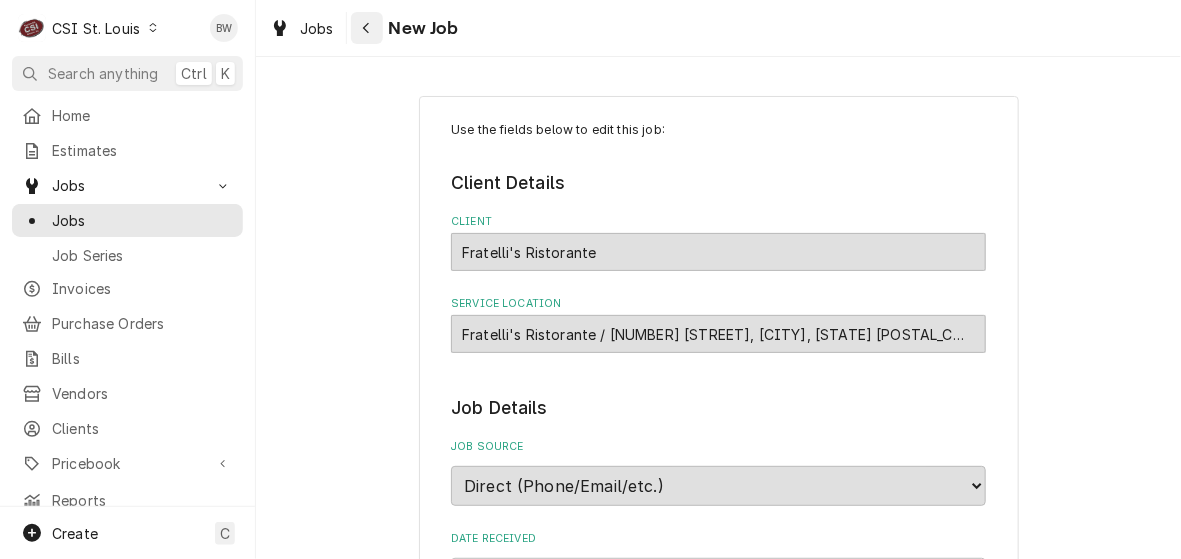 type on "x" 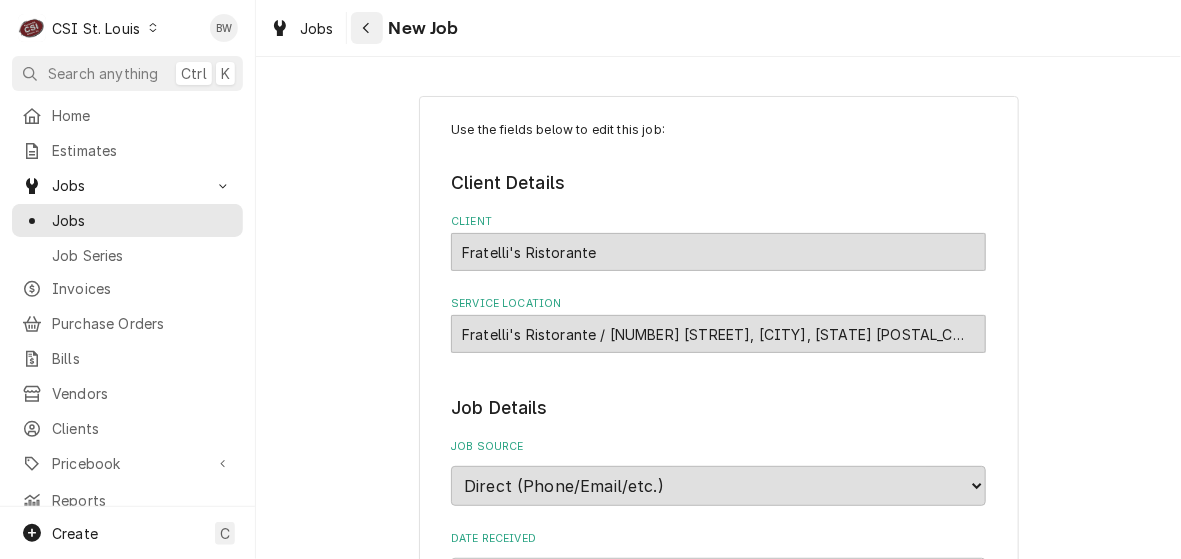 click 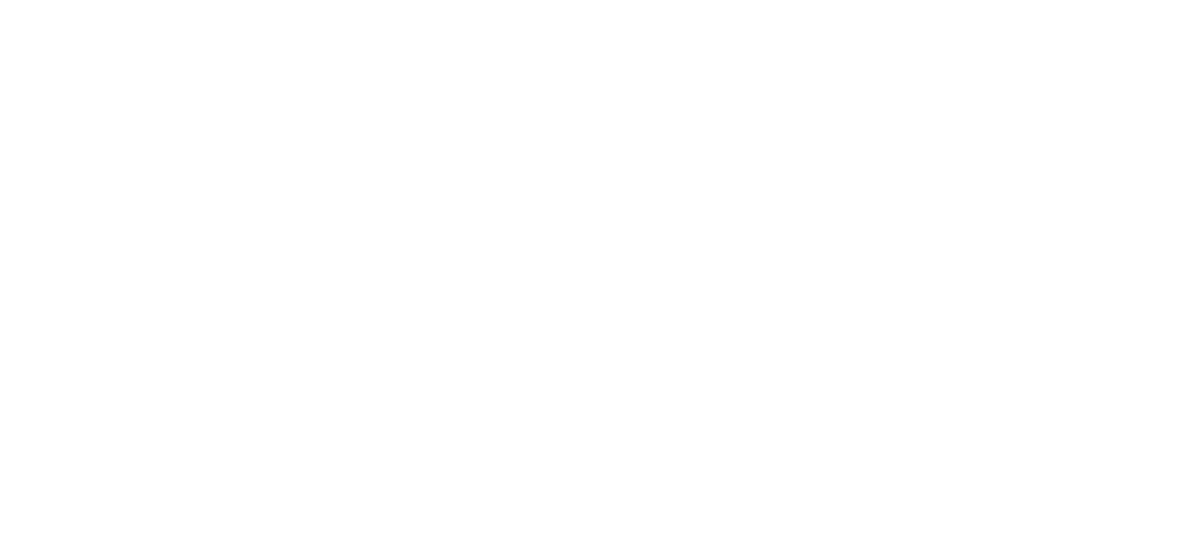 scroll, scrollTop: 0, scrollLeft: 0, axis: both 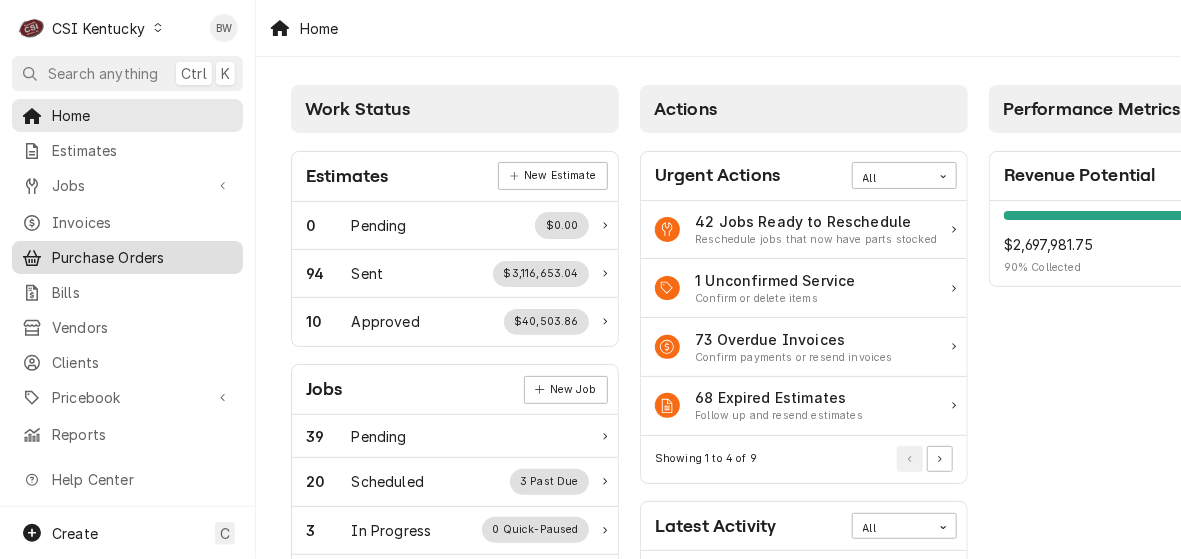 click on "Purchase Orders" at bounding box center (142, 257) 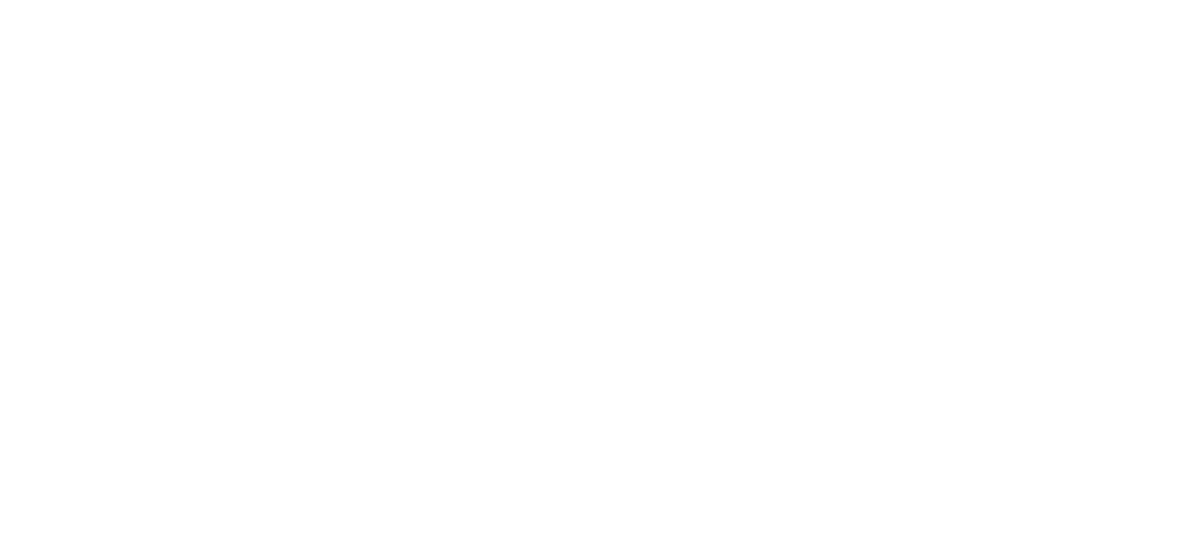 scroll, scrollTop: 0, scrollLeft: 0, axis: both 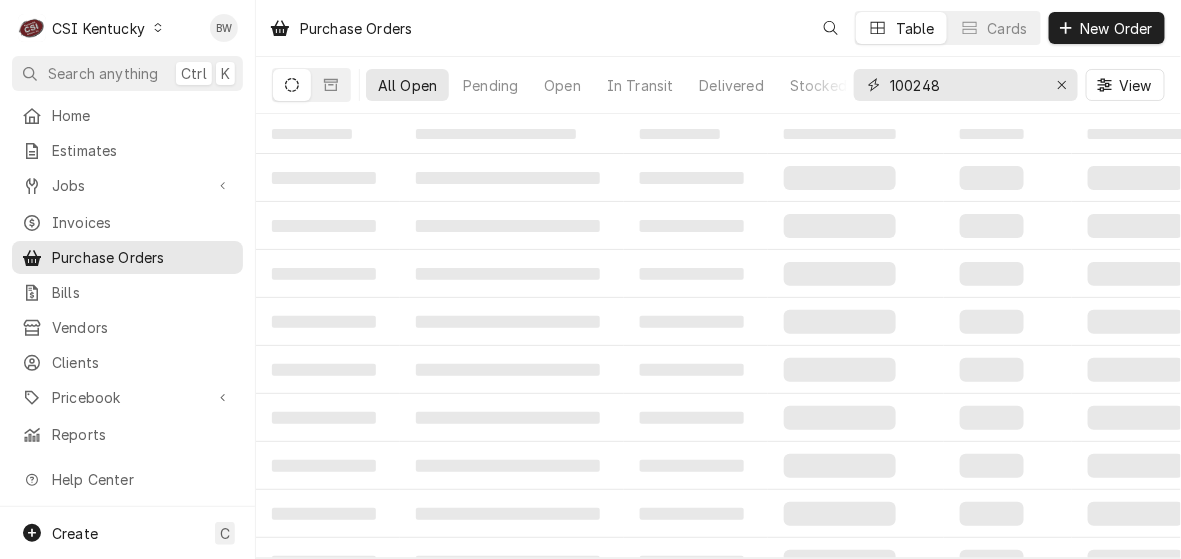click on "100248" at bounding box center (965, 85) 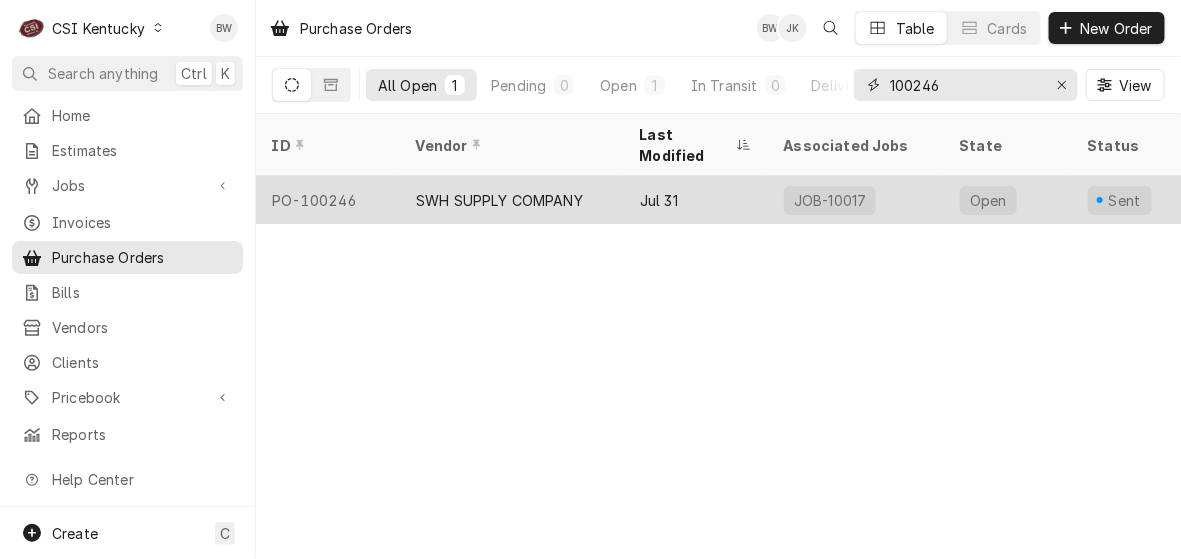 type on "100246" 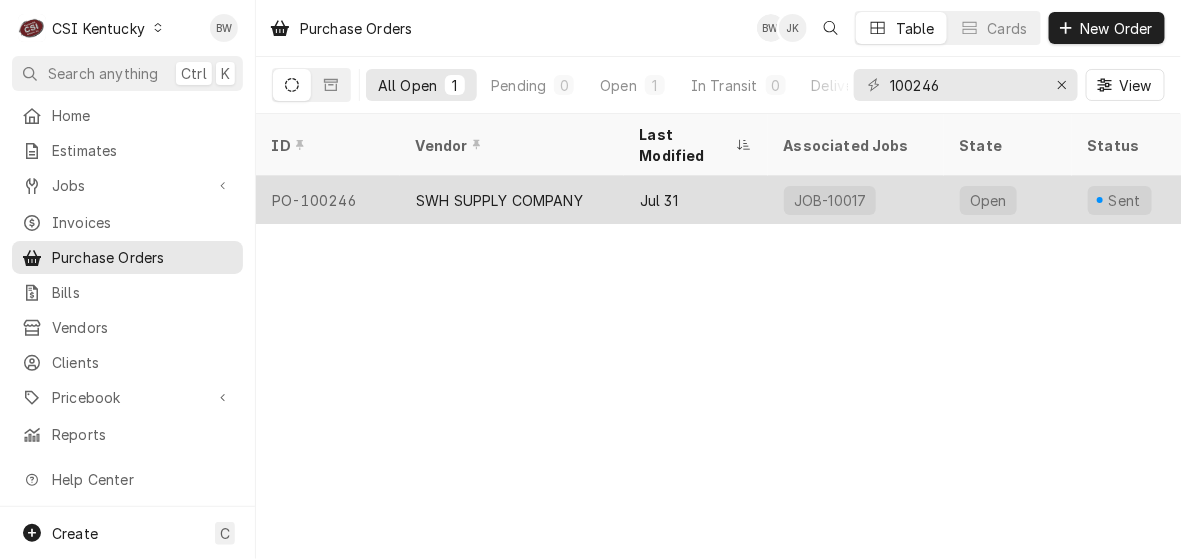 click on "PO-100246" at bounding box center [328, 200] 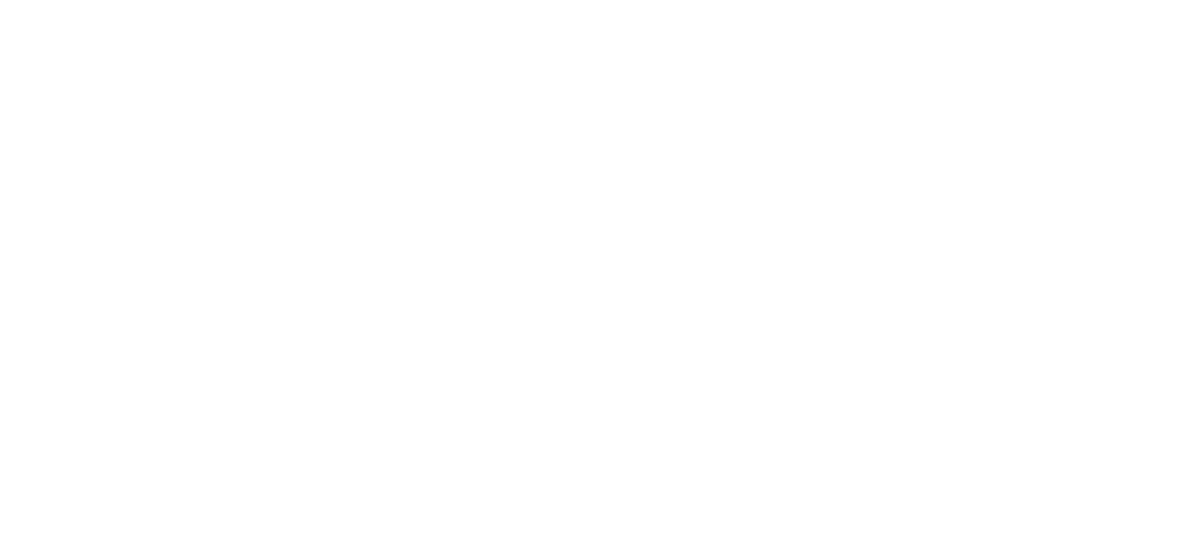 scroll, scrollTop: 0, scrollLeft: 0, axis: both 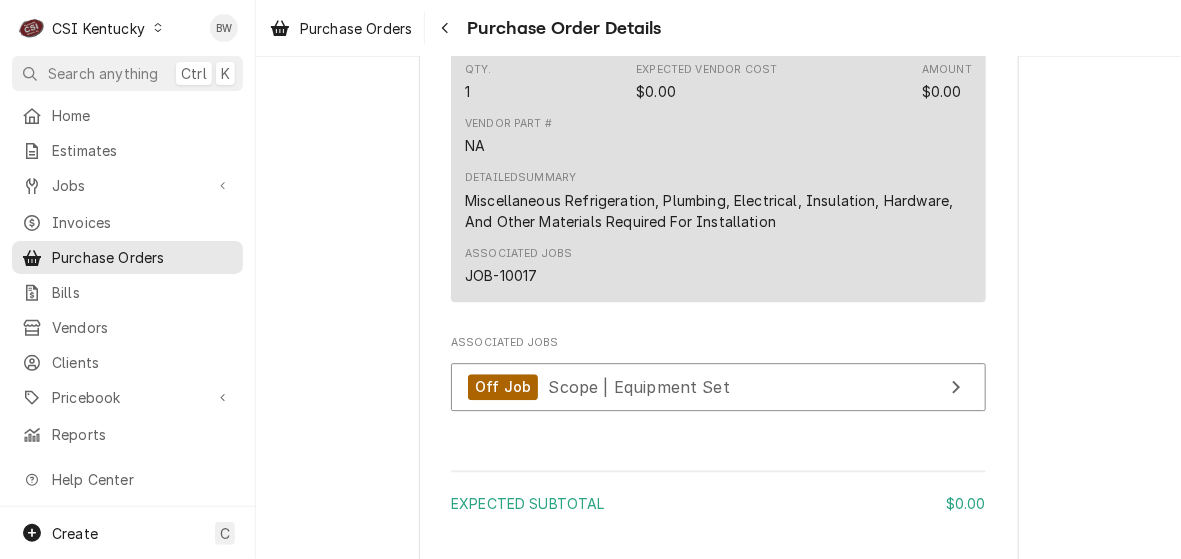 click on "Miscellaneous Refrigeration, Plumbing, Electrical, Insulation, Hardware, And Other Materials Required For Installation" at bounding box center (718, 211) 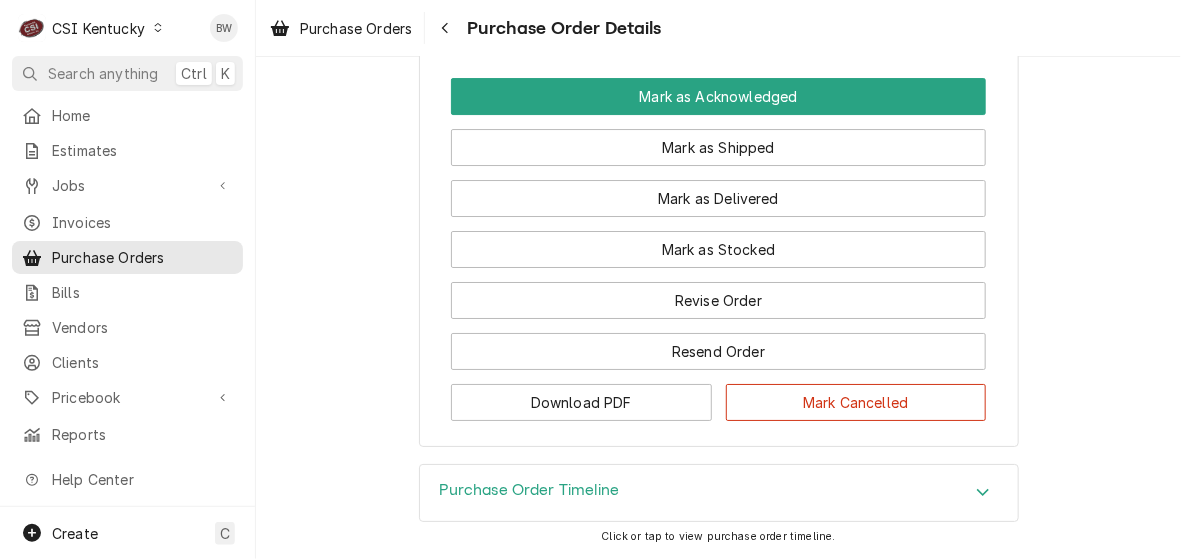scroll, scrollTop: 1993, scrollLeft: 0, axis: vertical 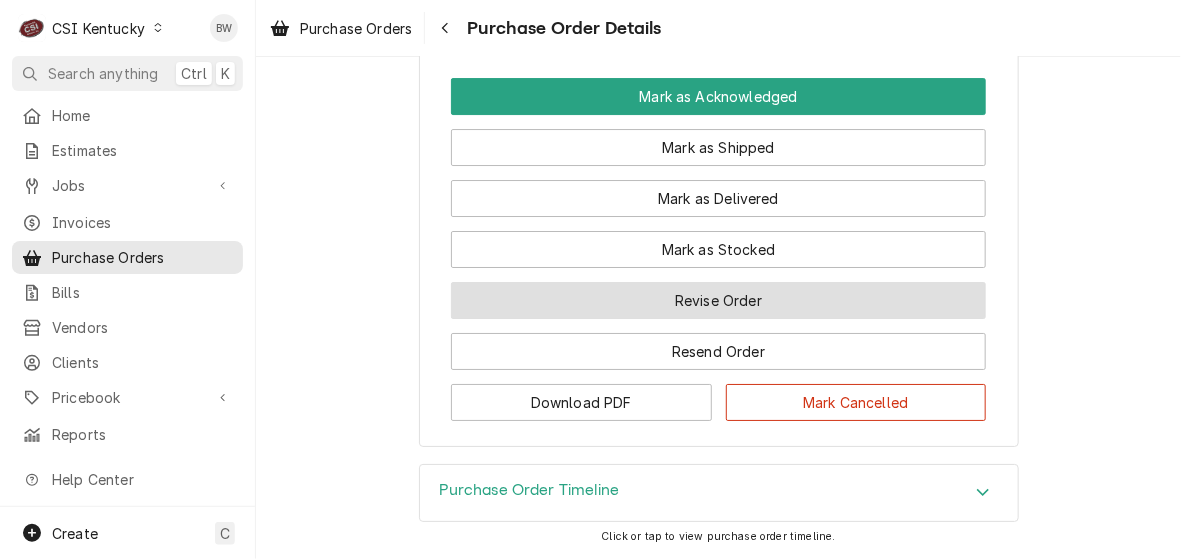 click on "Revise Order" at bounding box center (718, 300) 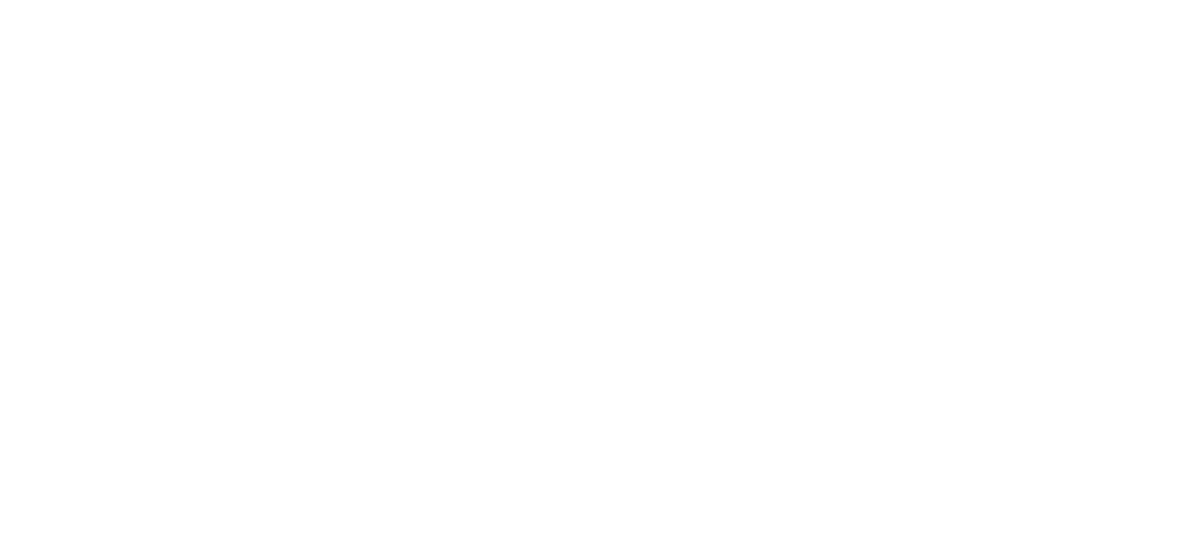 scroll, scrollTop: 0, scrollLeft: 0, axis: both 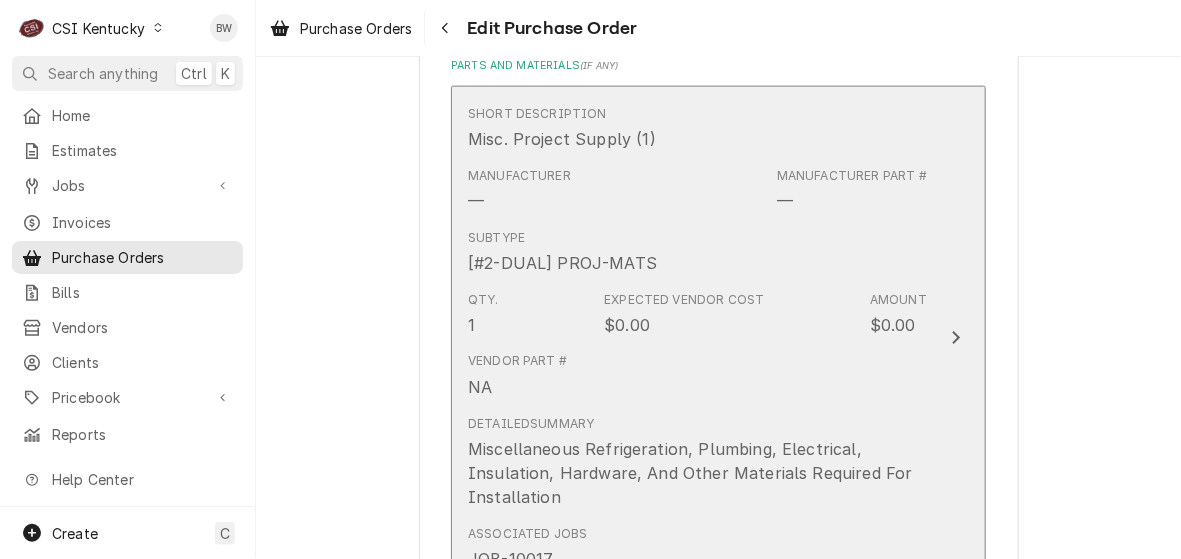 click on "Subtype [#2-DUAL] PROJ-MATS" at bounding box center (697, 252) 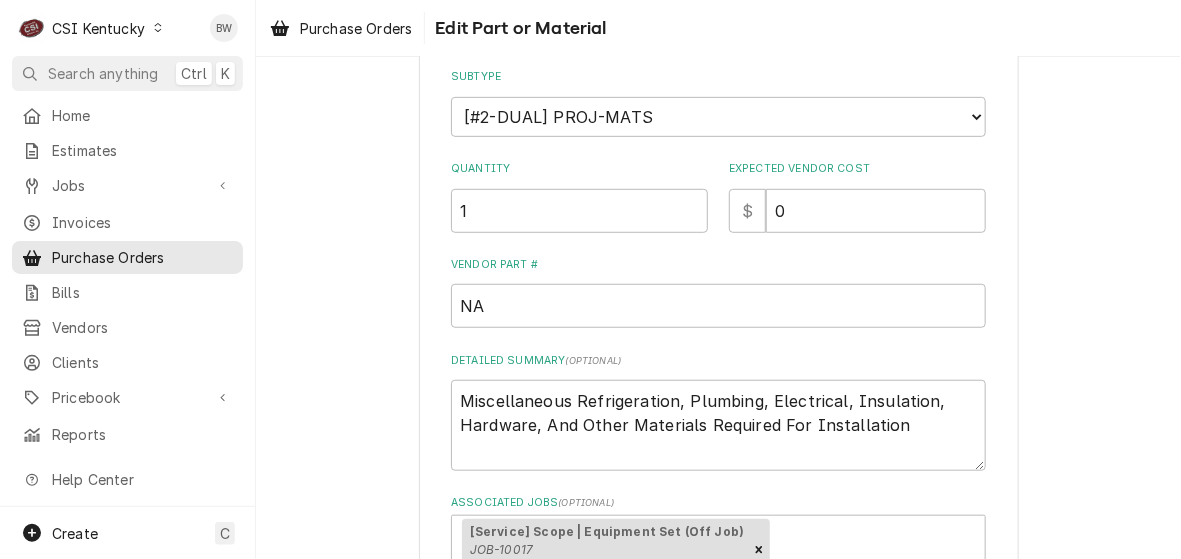 scroll, scrollTop: 300, scrollLeft: 0, axis: vertical 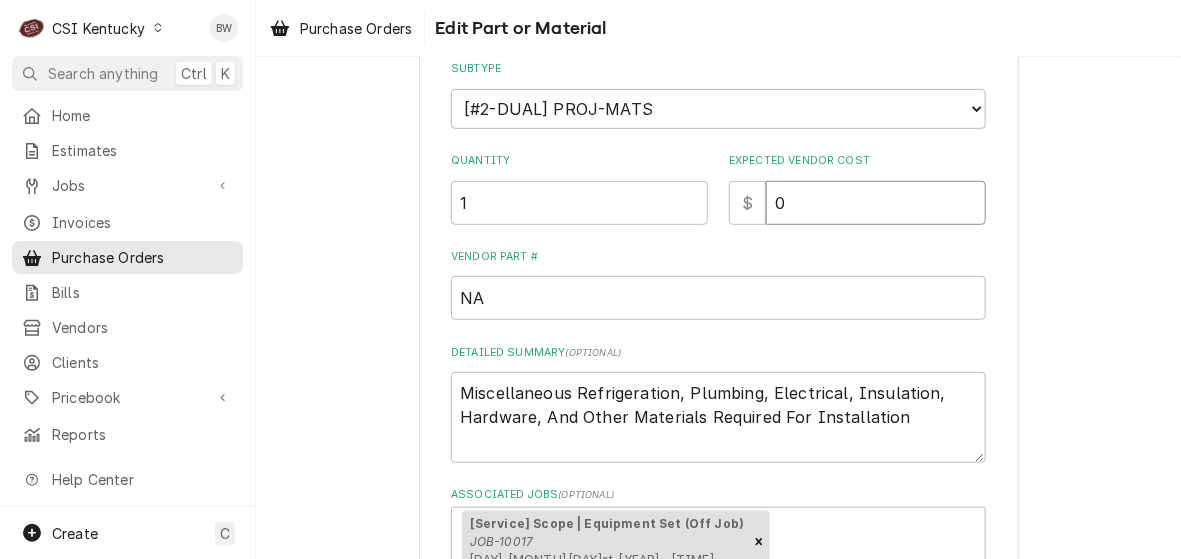 drag, startPoint x: 784, startPoint y: 206, endPoint x: 735, endPoint y: 206, distance: 49 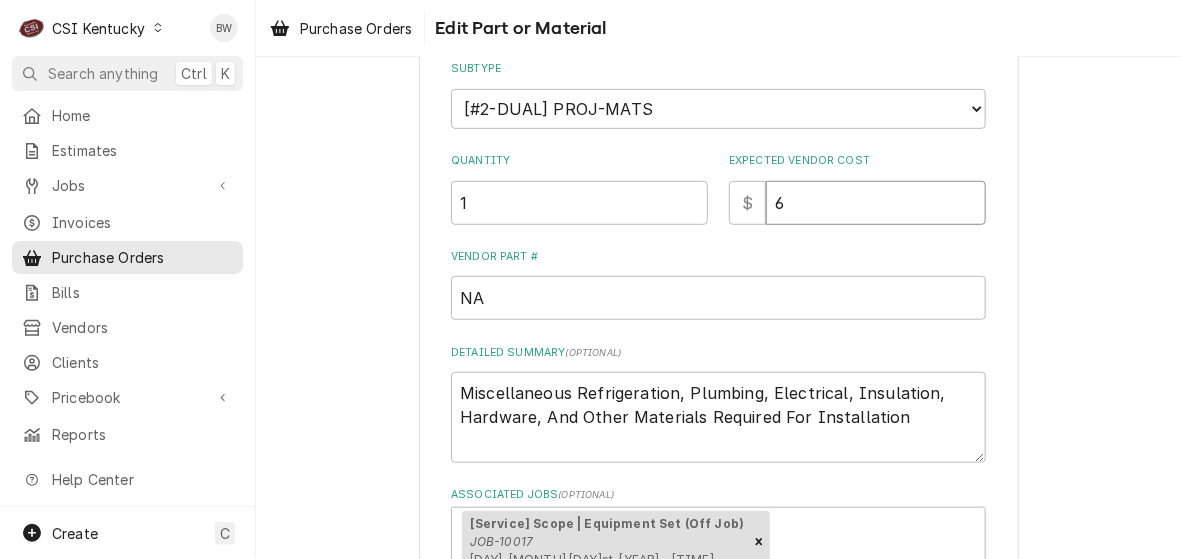 type on "x" 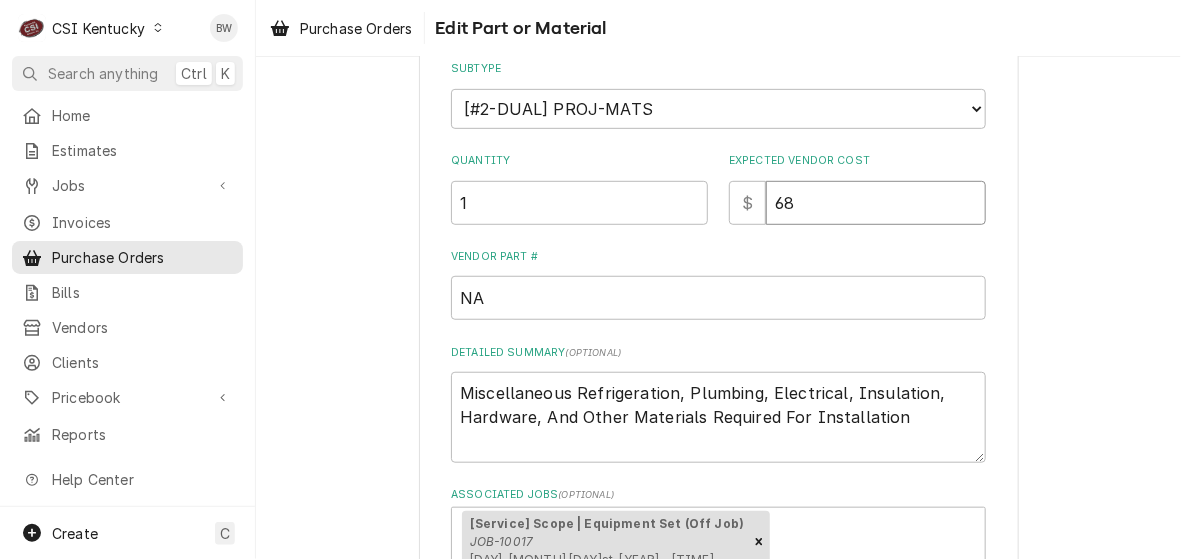 type on "x" 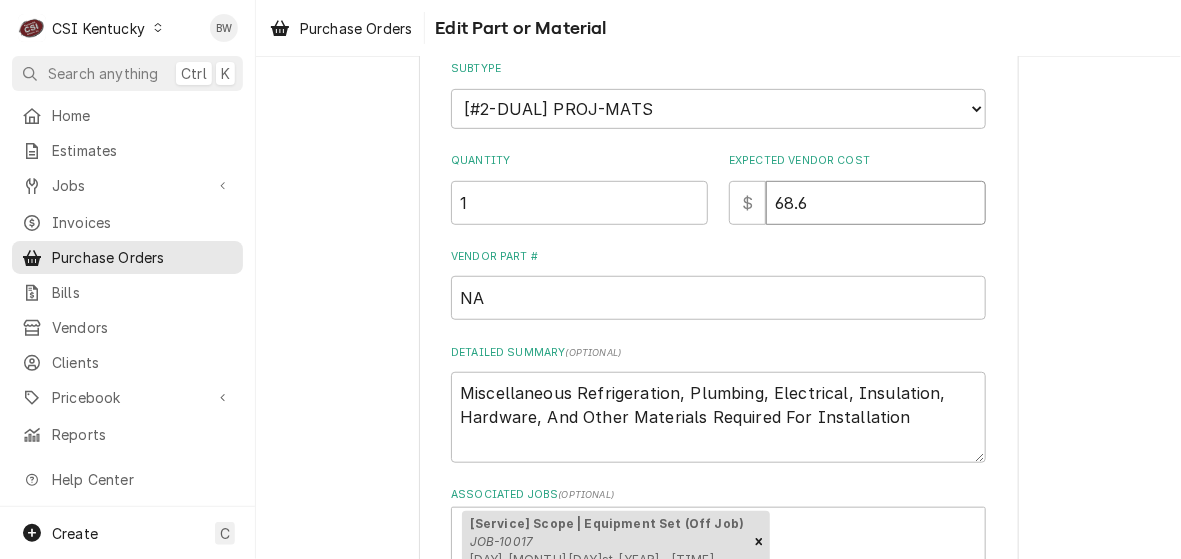 type on "x" 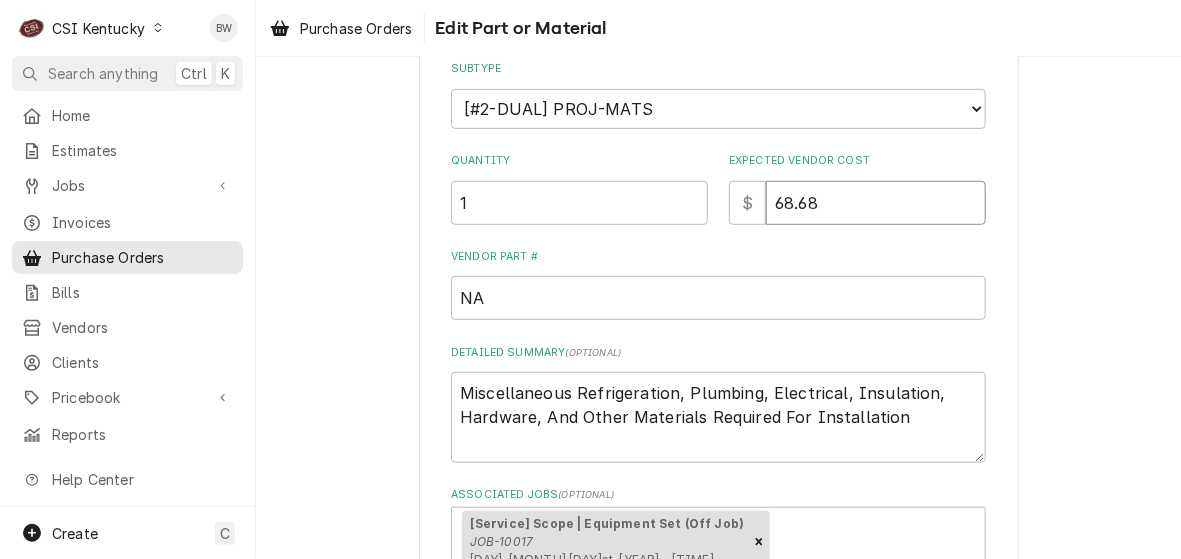 type on "68.68" 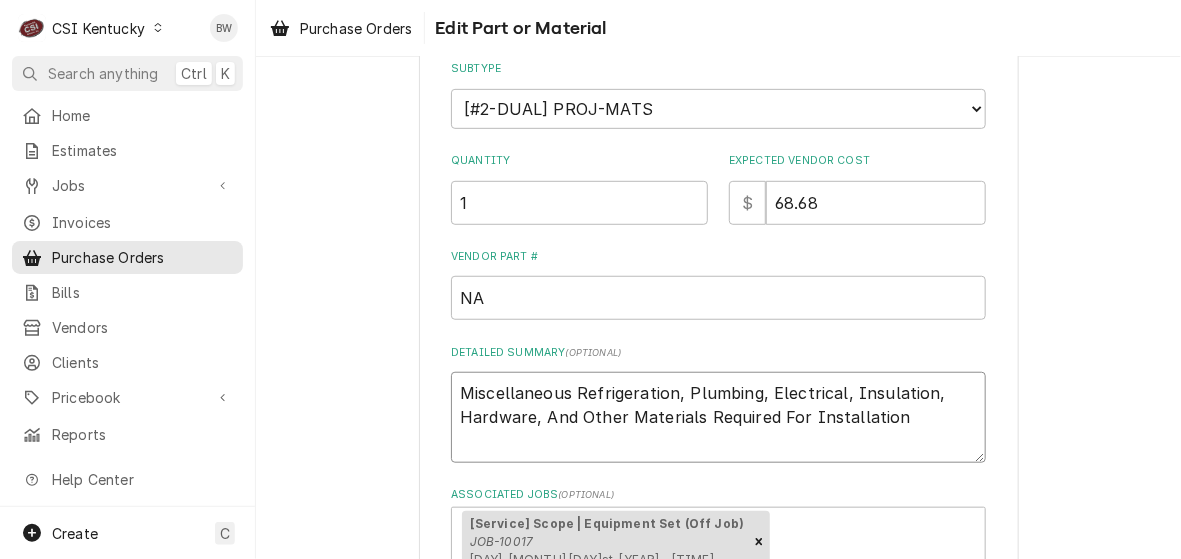 click on "Miscellaneous Refrigeration, Plumbing, Electrical, Insulation, Hardware, And Other Materials Required For Installation" at bounding box center [718, 417] 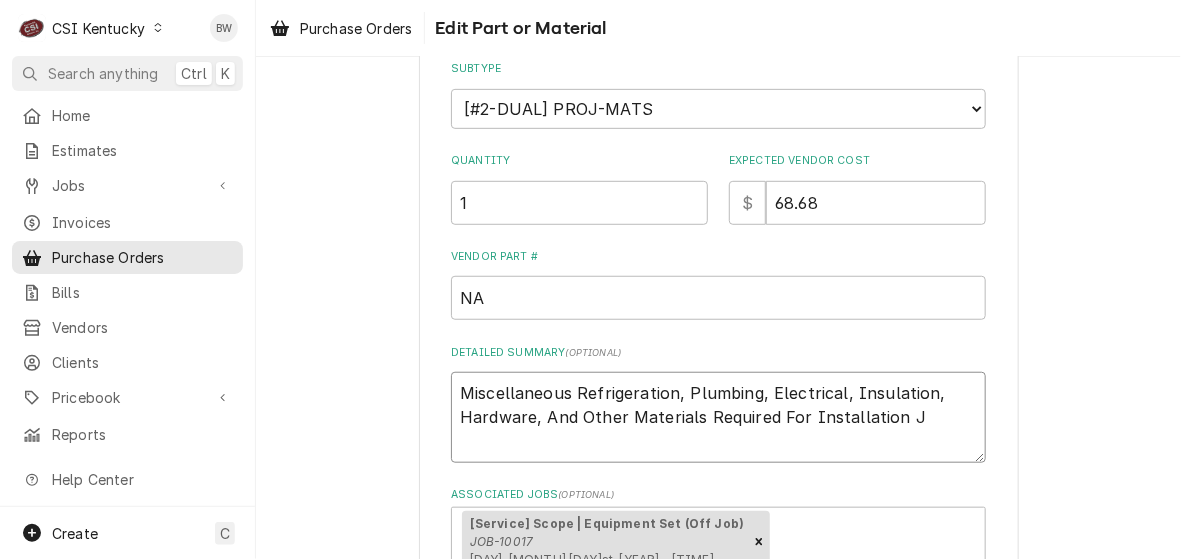 type on "Miscellaneous Refrigeration, Plumbing, Electrical, Insulation, Hardware, And Other Materials Required For Installation JA" 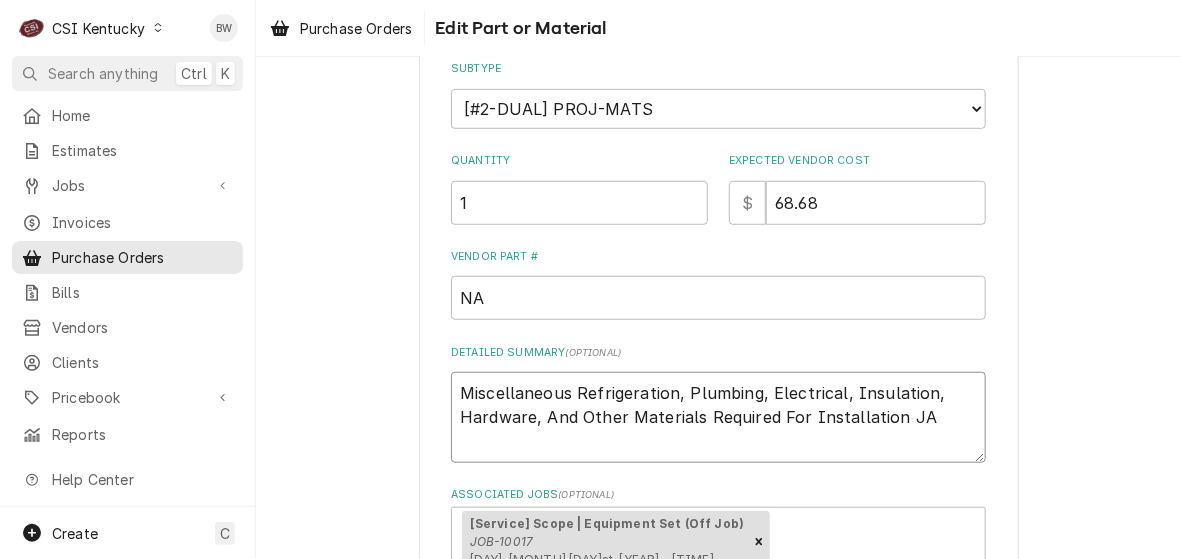 type on "x" 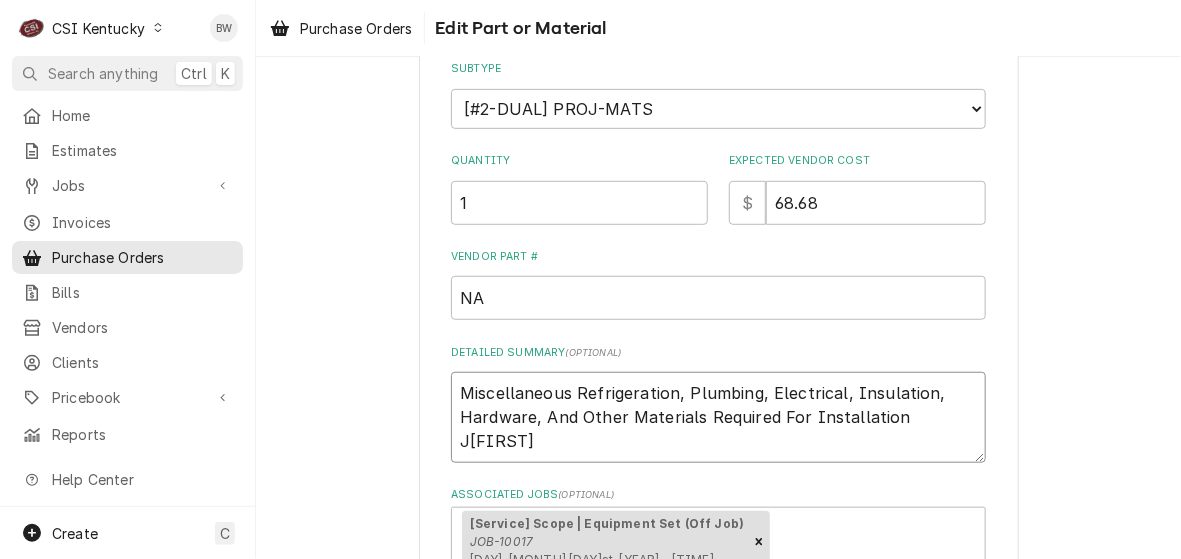 type on "x" 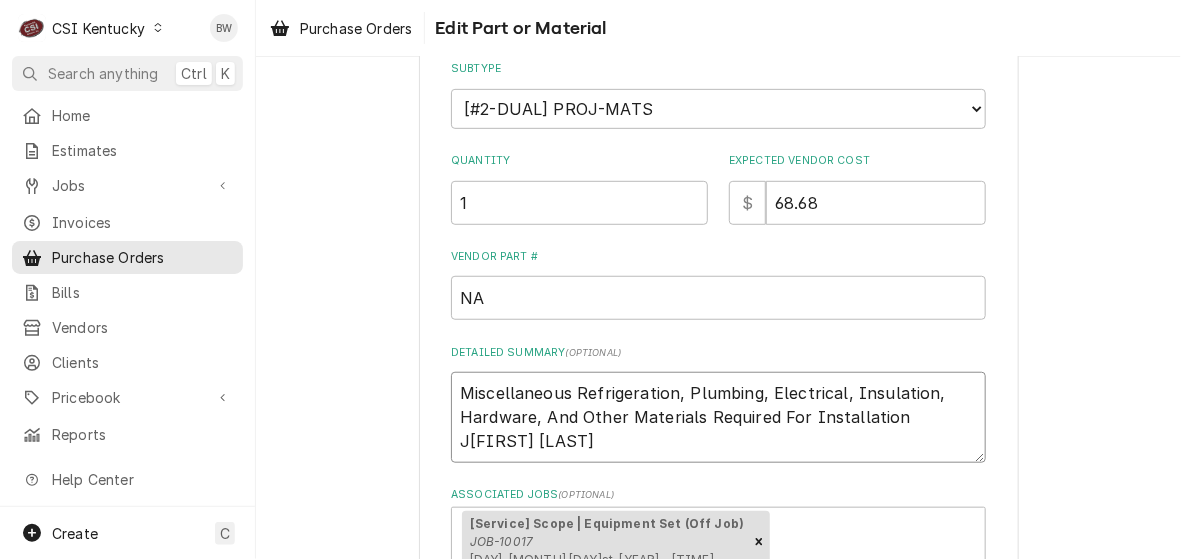 click on "Miscellaneous Refrigeration, Plumbing, Electrical, Insulation, Hardware, And Other Materials Required For Installation JAy M" at bounding box center [718, 417] 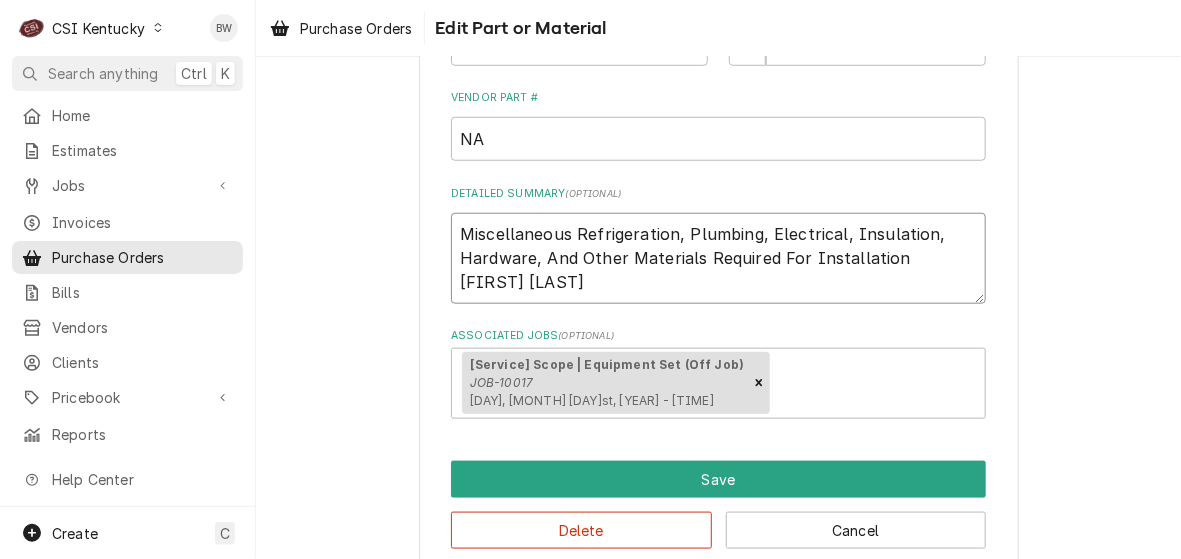 scroll, scrollTop: 491, scrollLeft: 0, axis: vertical 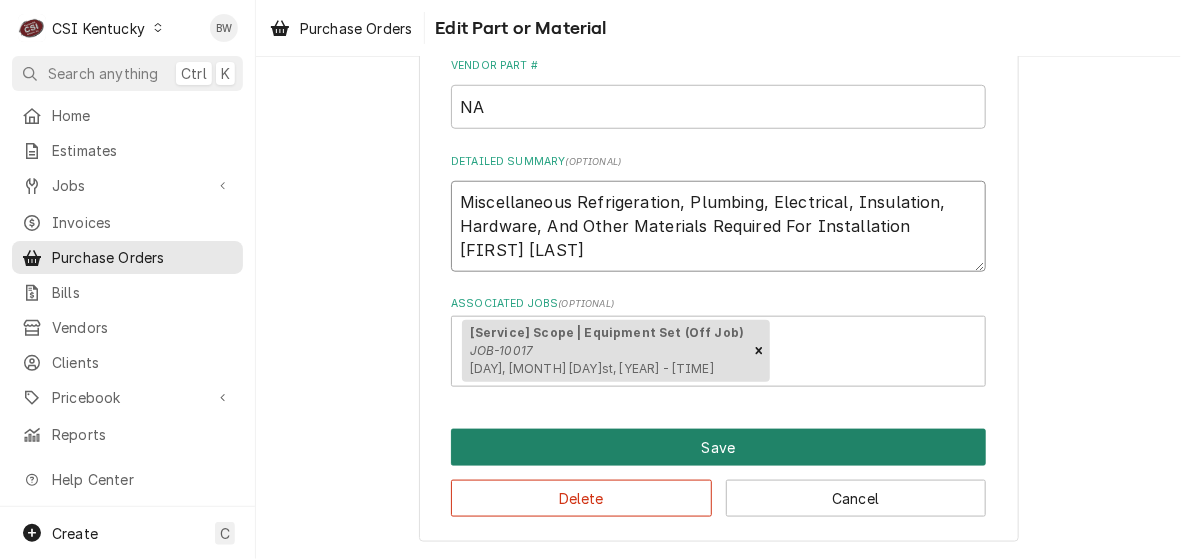 type on "Miscellaneous Refrigeration, Plumbing, Electrical, Insulation, Hardware, And Other Materials Required For Installation Jay M" 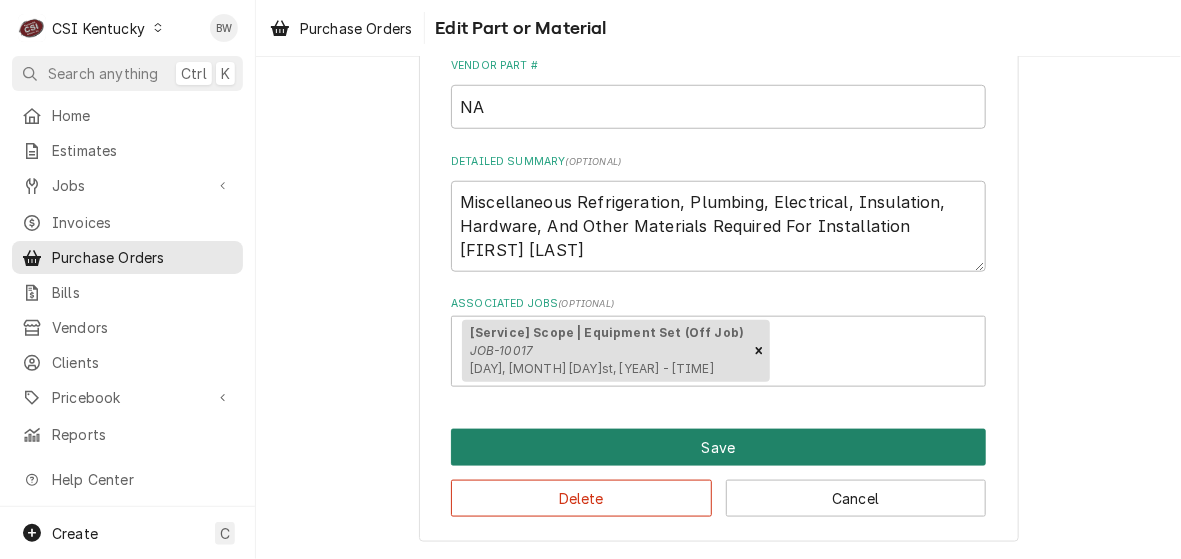 click on "Save" at bounding box center [718, 447] 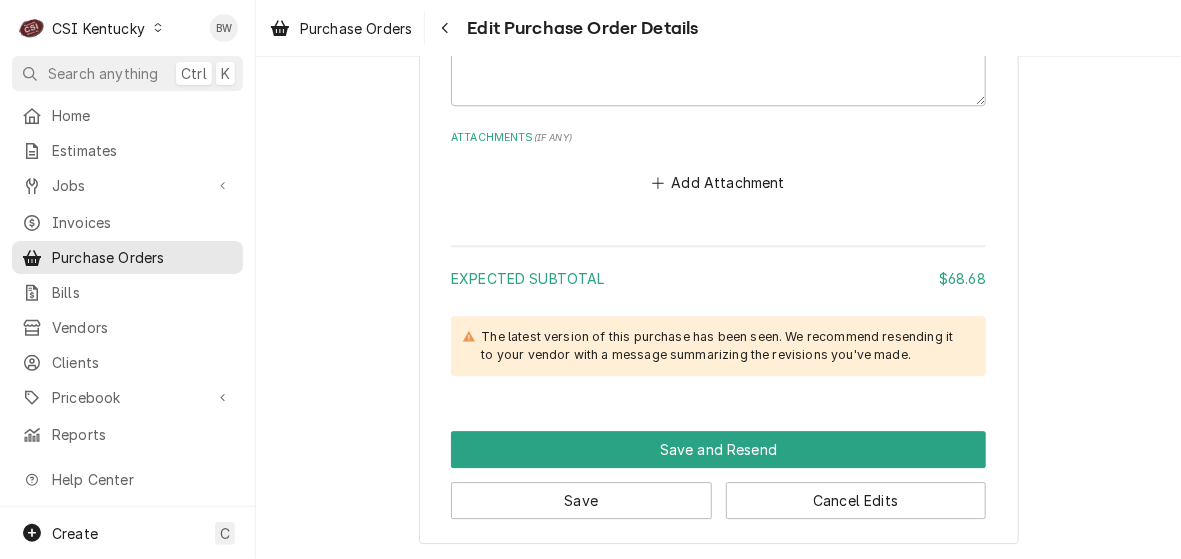 scroll, scrollTop: 1571, scrollLeft: 0, axis: vertical 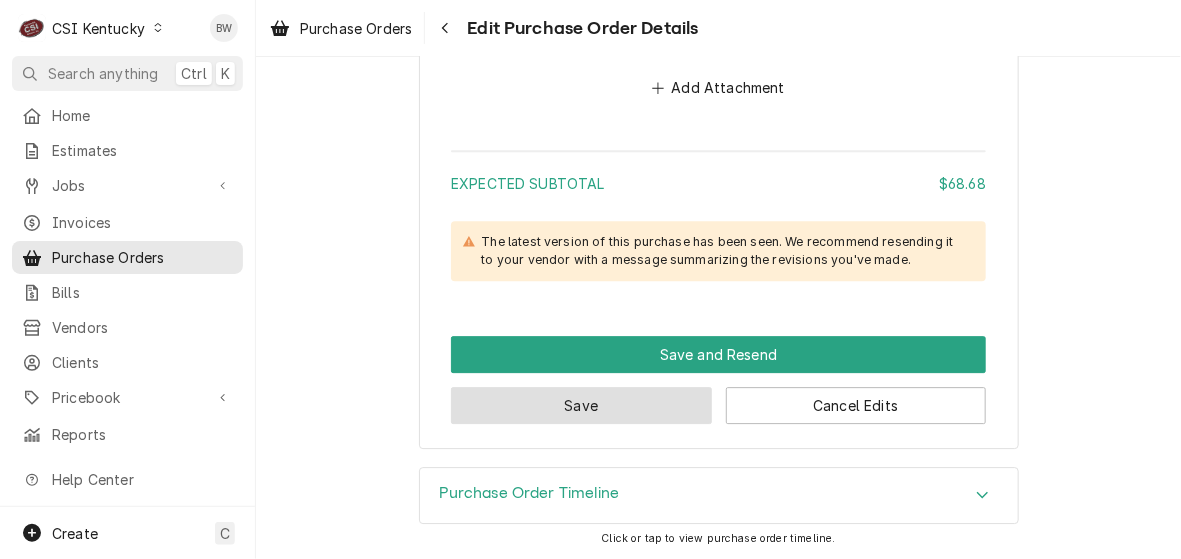 click on "Save" at bounding box center (581, 405) 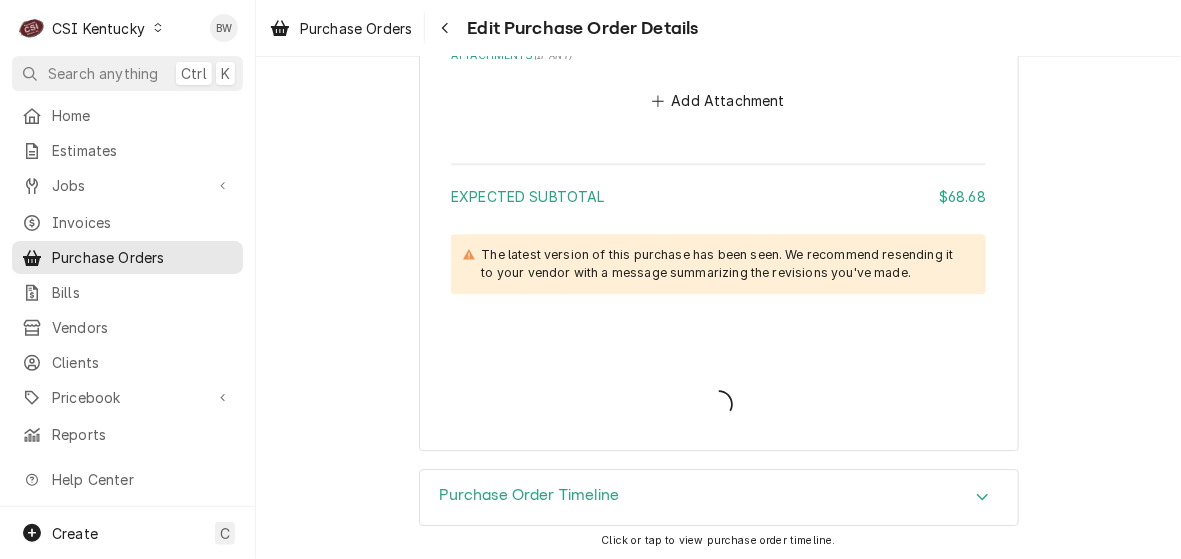 type on "x" 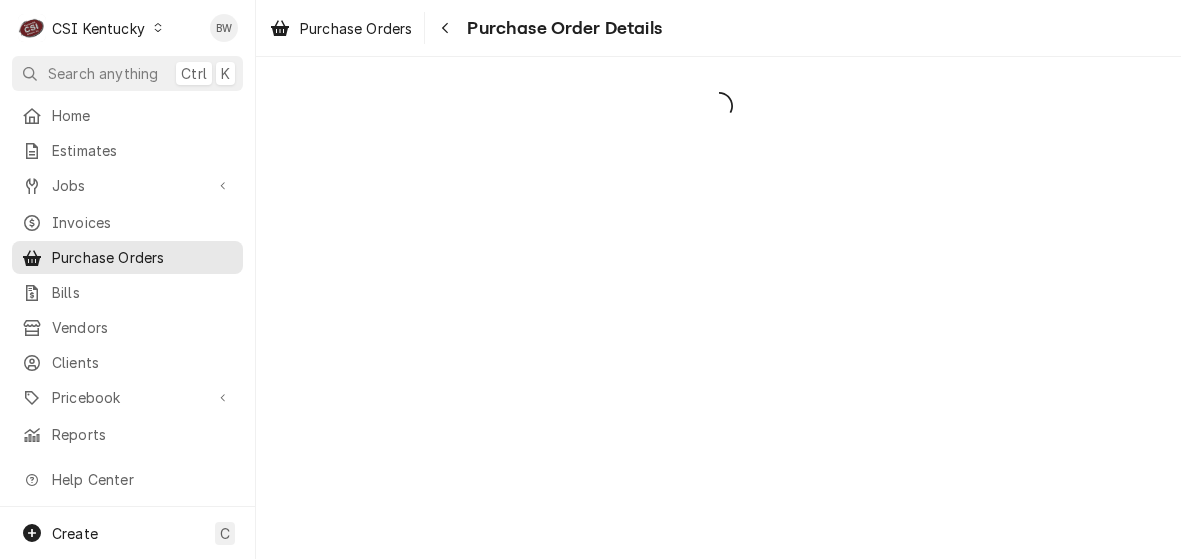 scroll, scrollTop: 0, scrollLeft: 0, axis: both 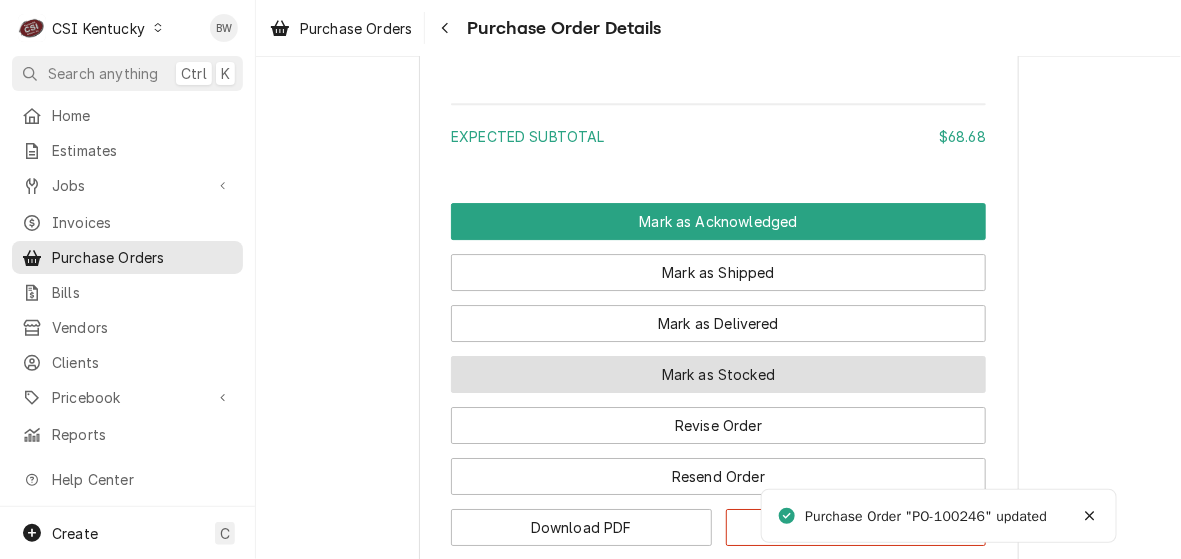 click on "Mark as Stocked" at bounding box center (718, 374) 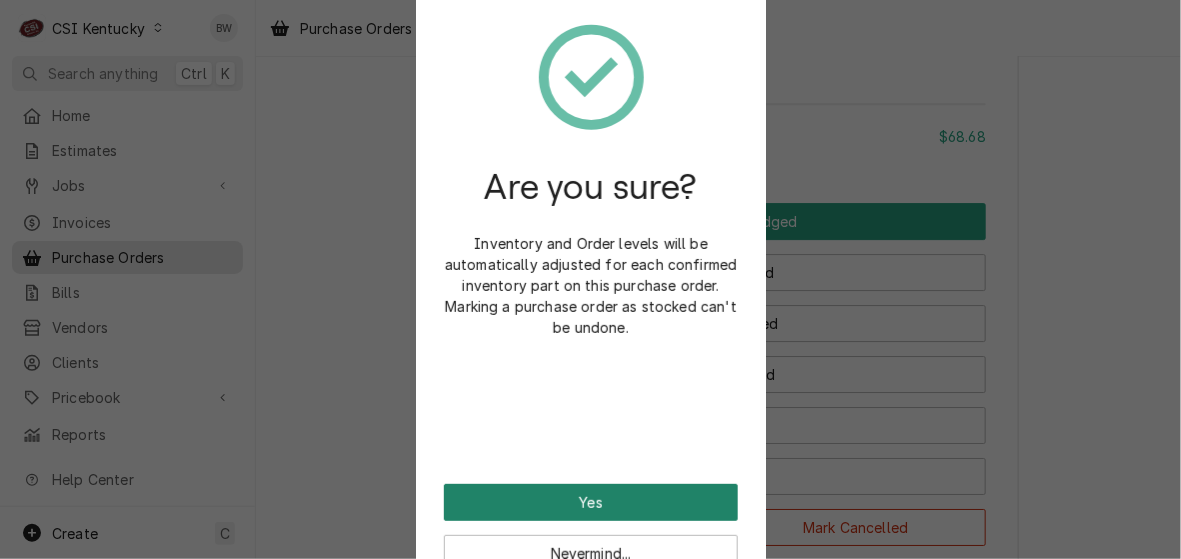 click on "Yes" at bounding box center [591, 502] 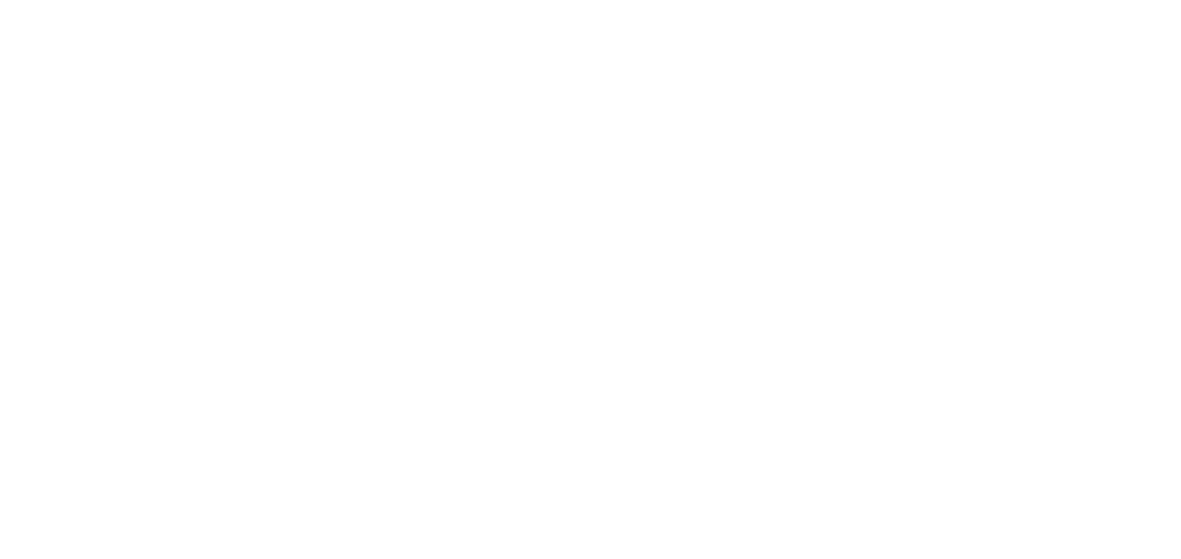 scroll, scrollTop: 0, scrollLeft: 0, axis: both 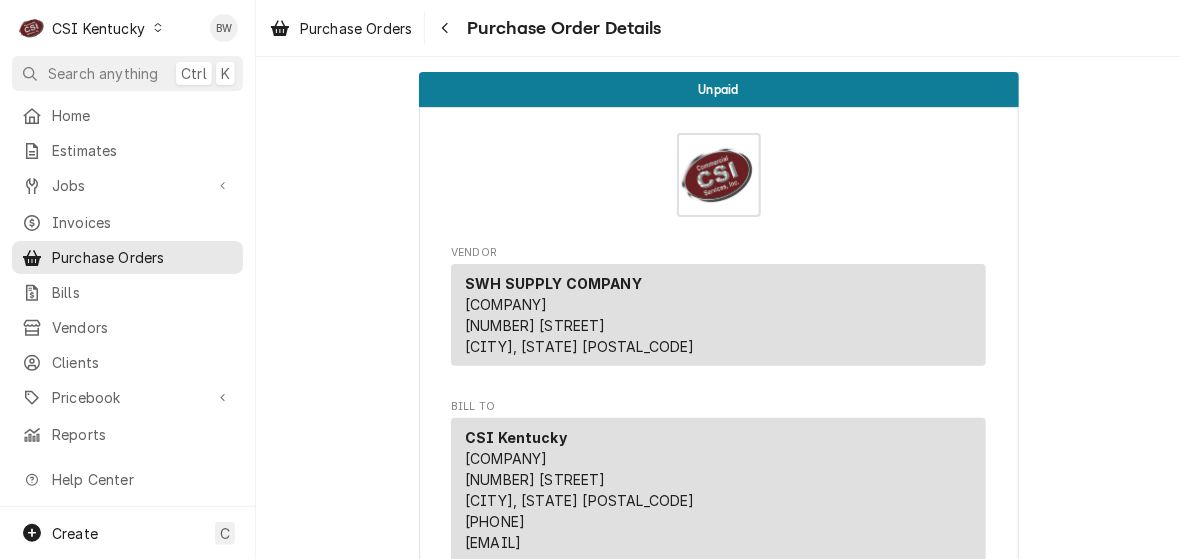click 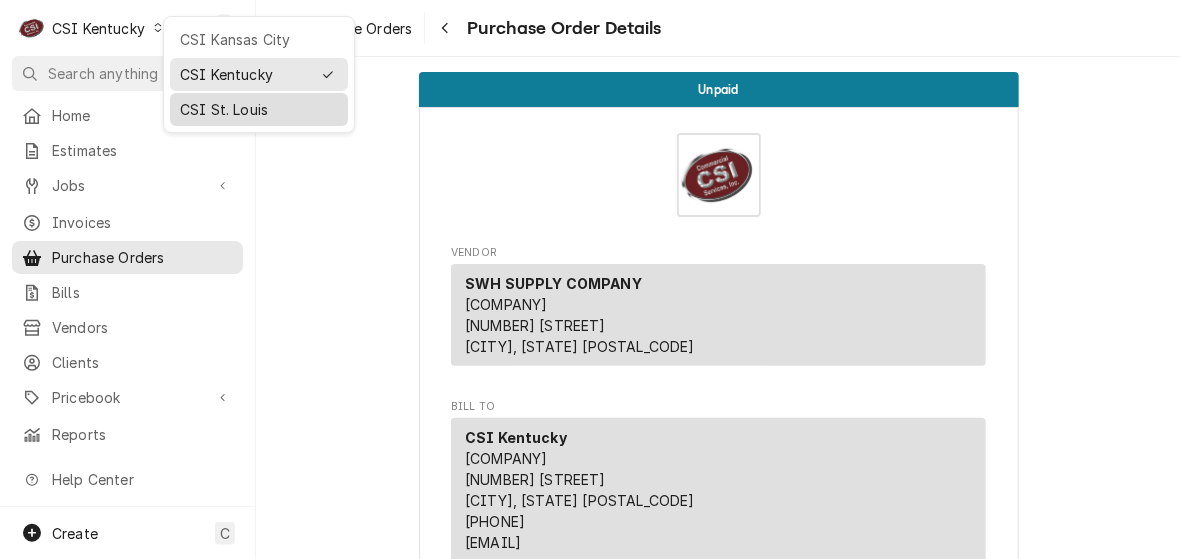 click on "CSI St. Louis" at bounding box center (259, 109) 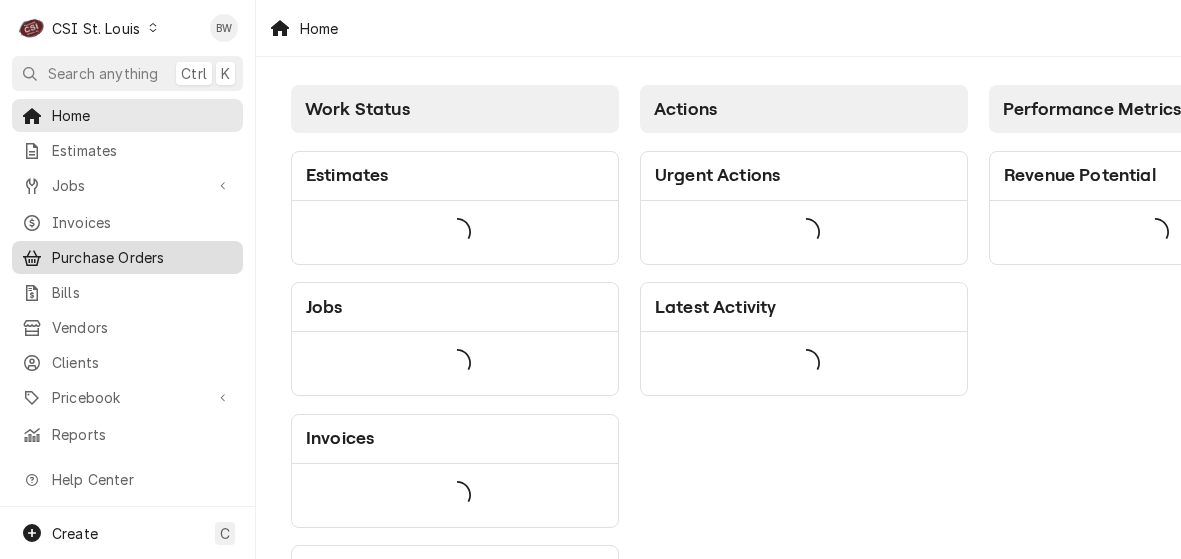 scroll, scrollTop: 0, scrollLeft: 0, axis: both 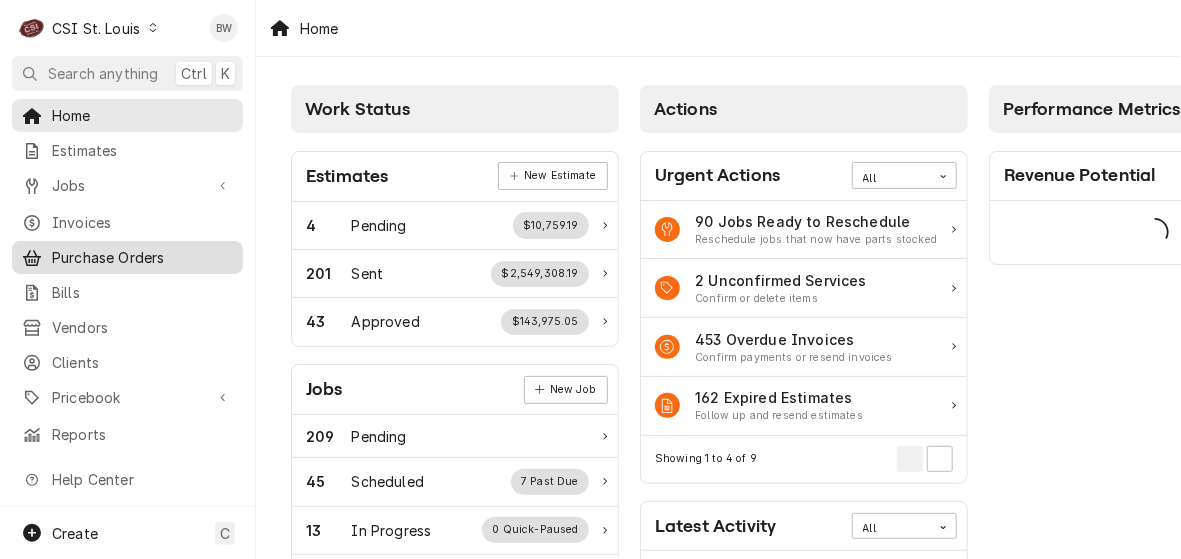 click on "Purchase Orders" at bounding box center [142, 257] 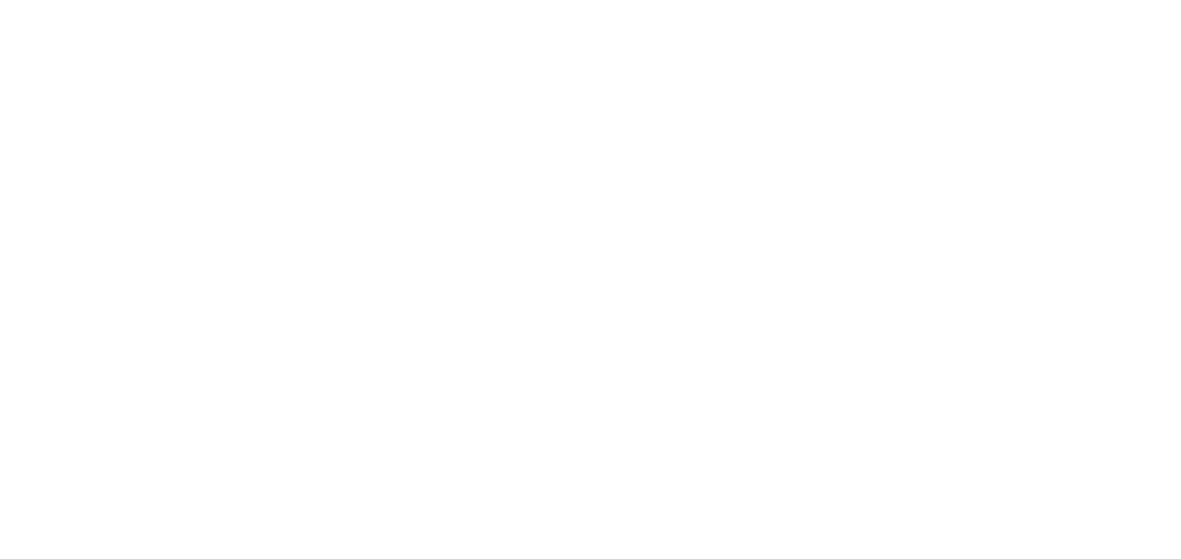 scroll, scrollTop: 0, scrollLeft: 0, axis: both 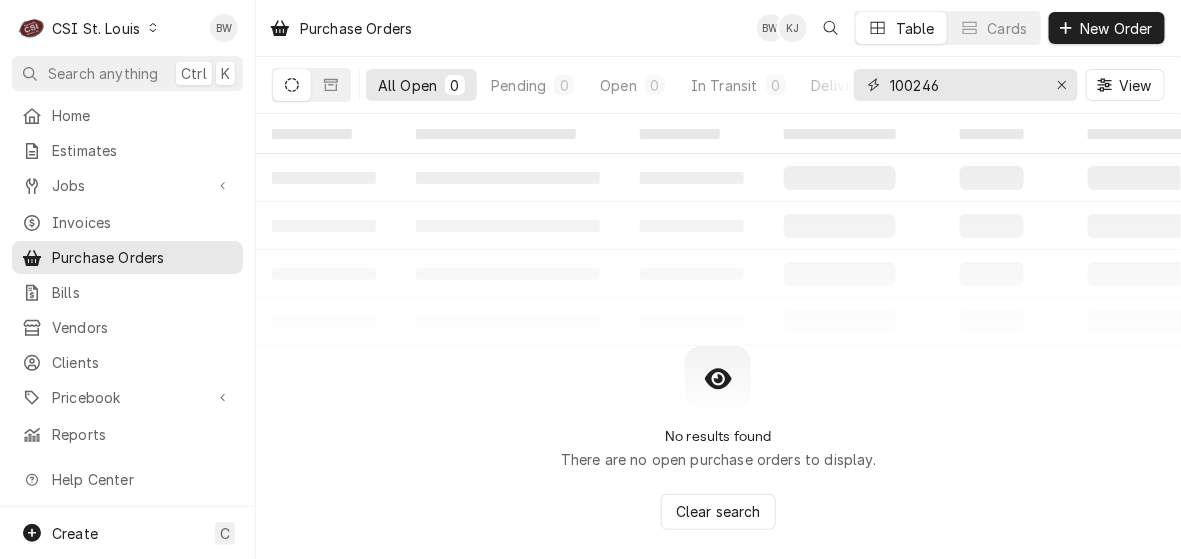 drag, startPoint x: 955, startPoint y: 91, endPoint x: 879, endPoint y: 83, distance: 76.41989 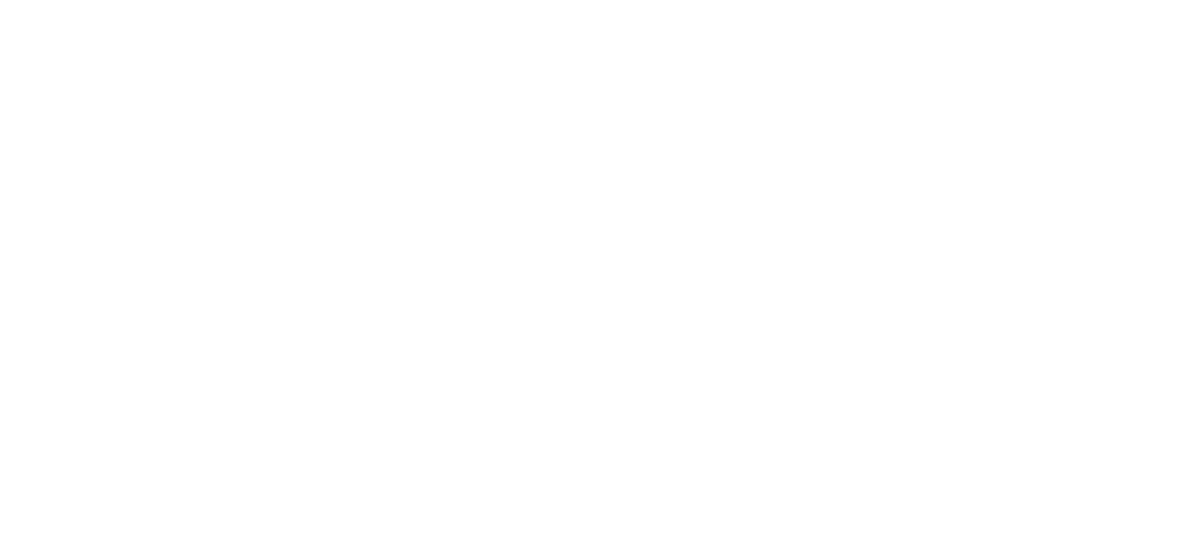 scroll, scrollTop: 0, scrollLeft: 0, axis: both 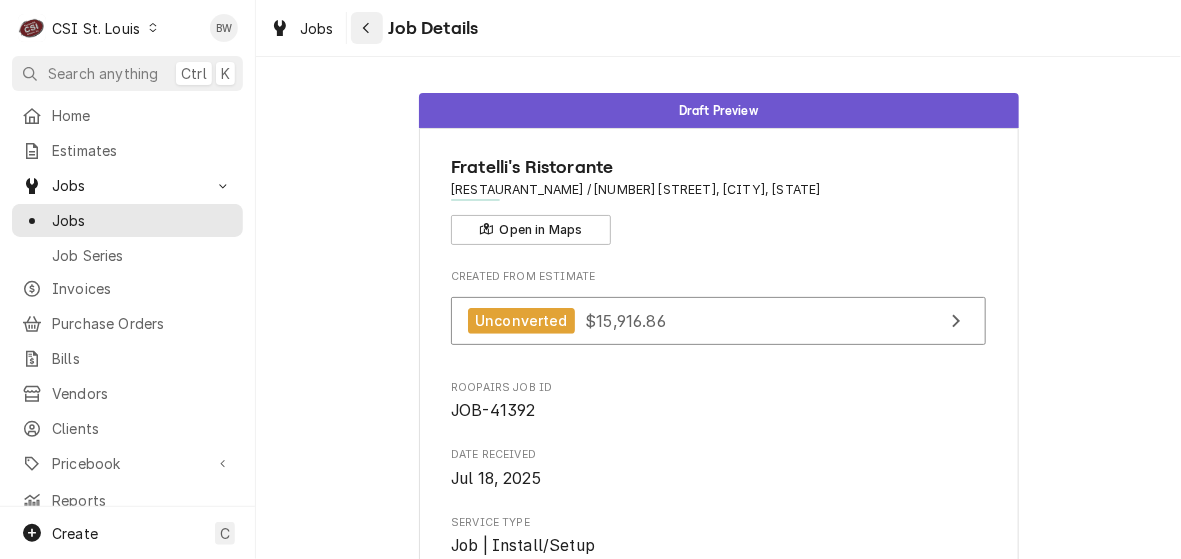 click at bounding box center [367, 28] 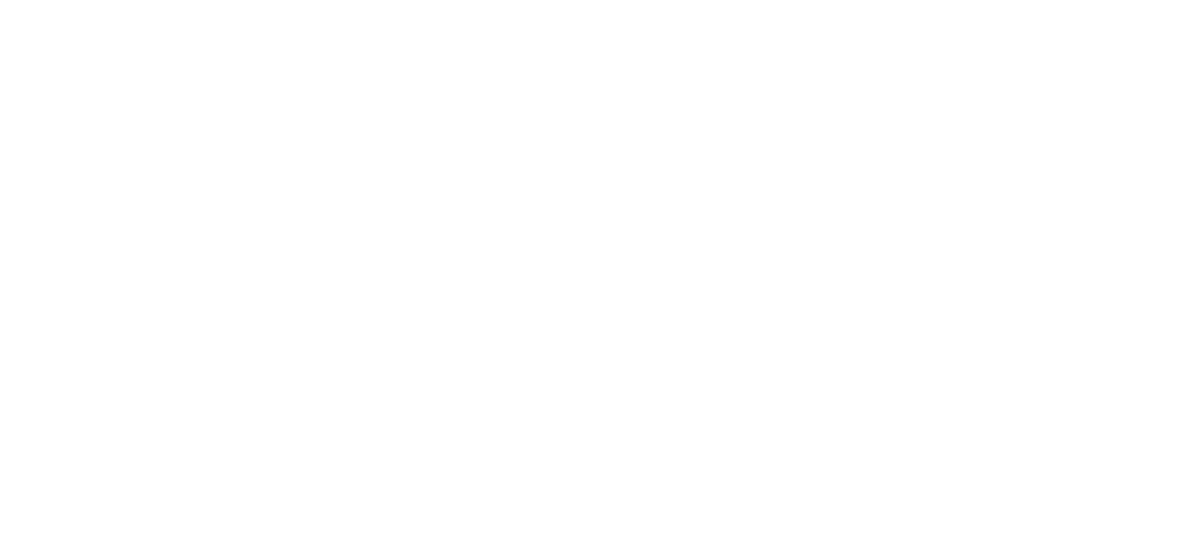 scroll, scrollTop: 0, scrollLeft: 0, axis: both 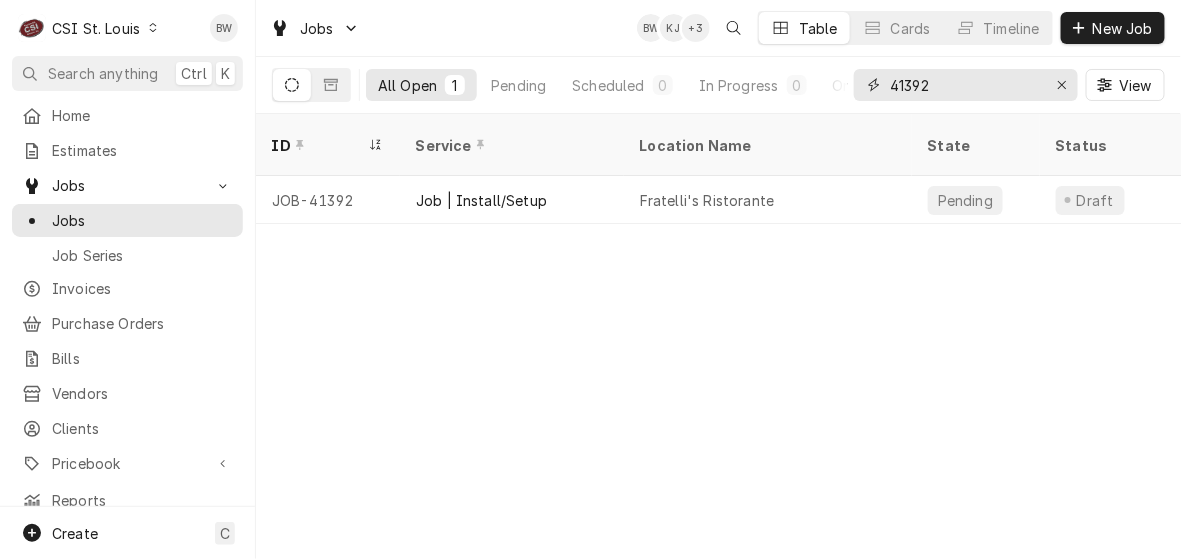 drag, startPoint x: 930, startPoint y: 90, endPoint x: 881, endPoint y: 85, distance: 49.25444 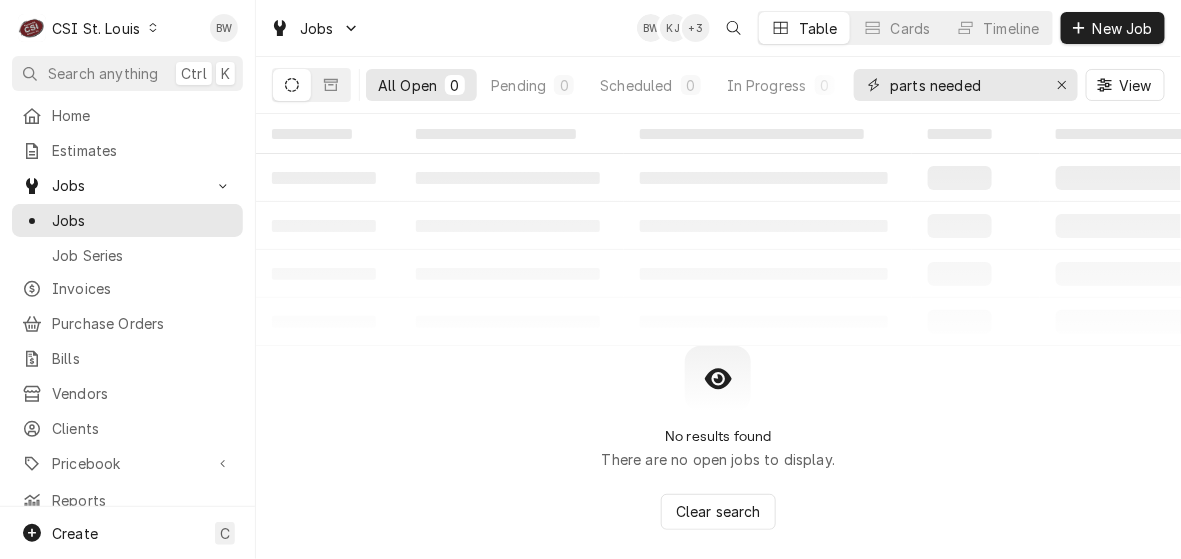 type on "parts needed" 